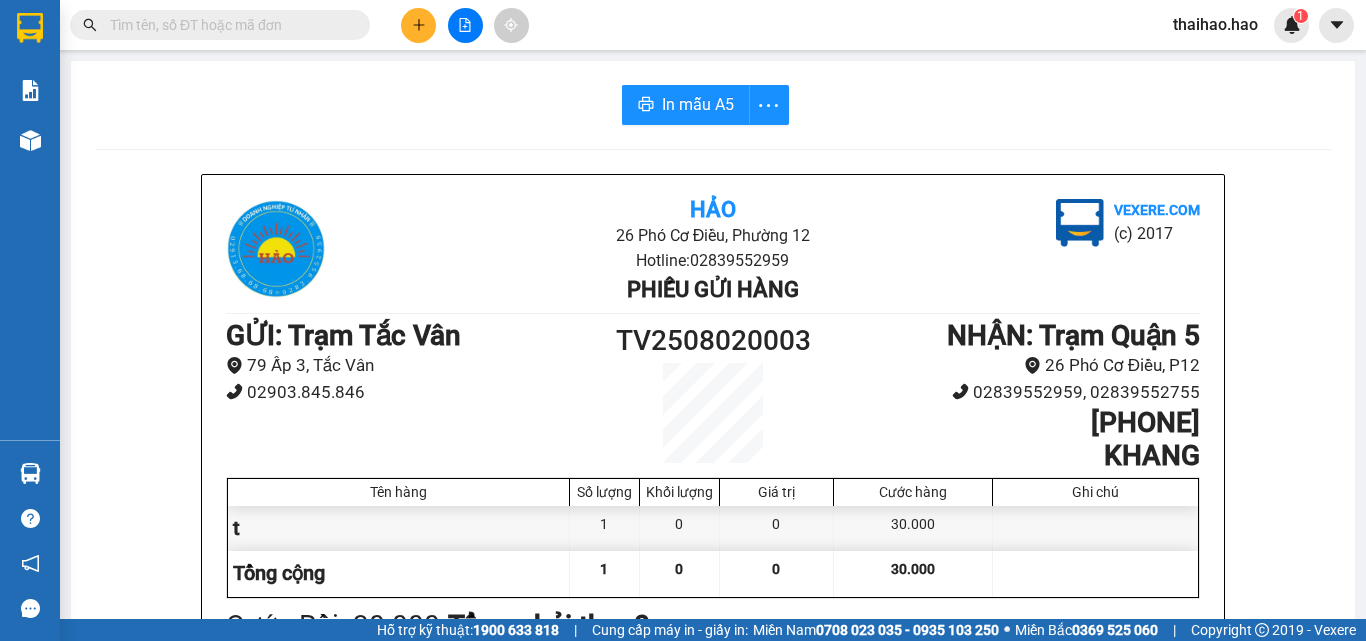scroll, scrollTop: 0, scrollLeft: 0, axis: both 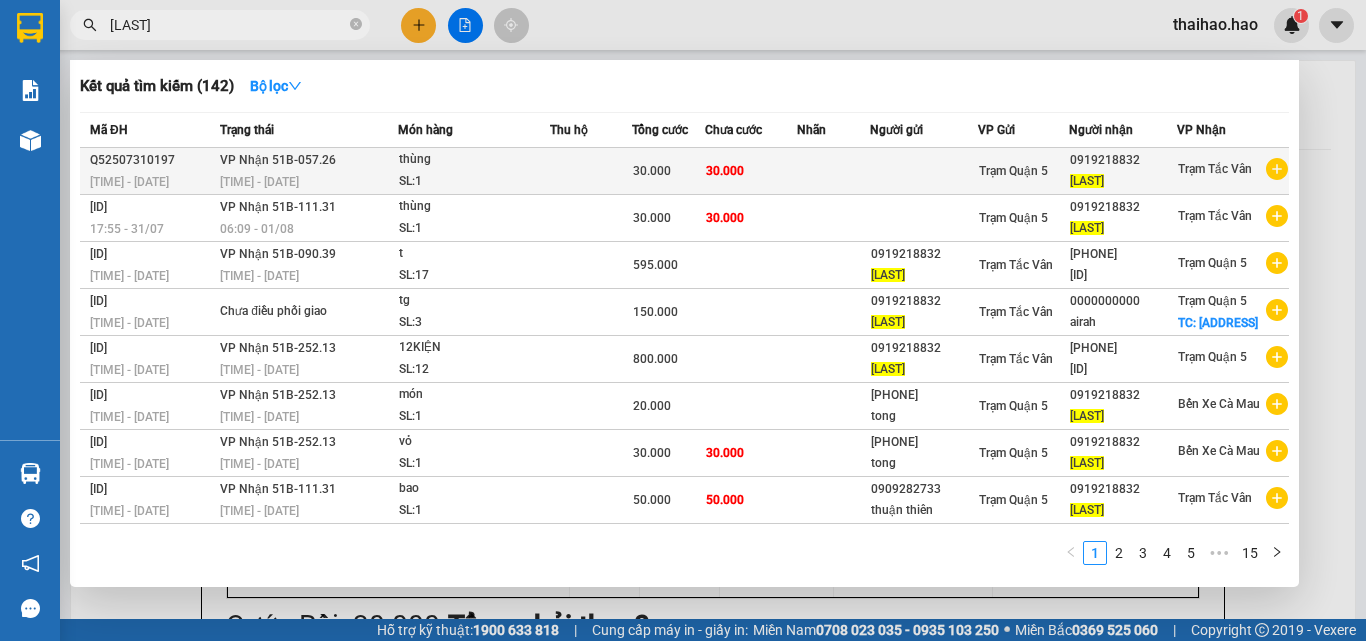 type on "[LAST]" 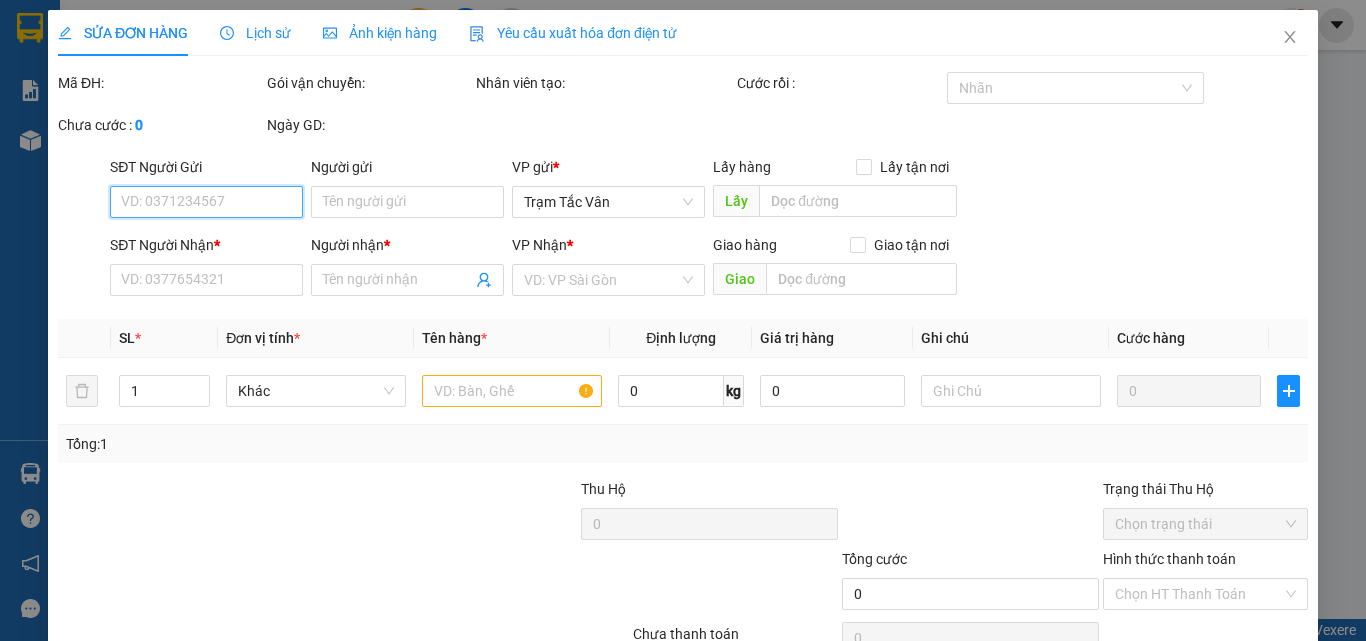 type on "0919218832" 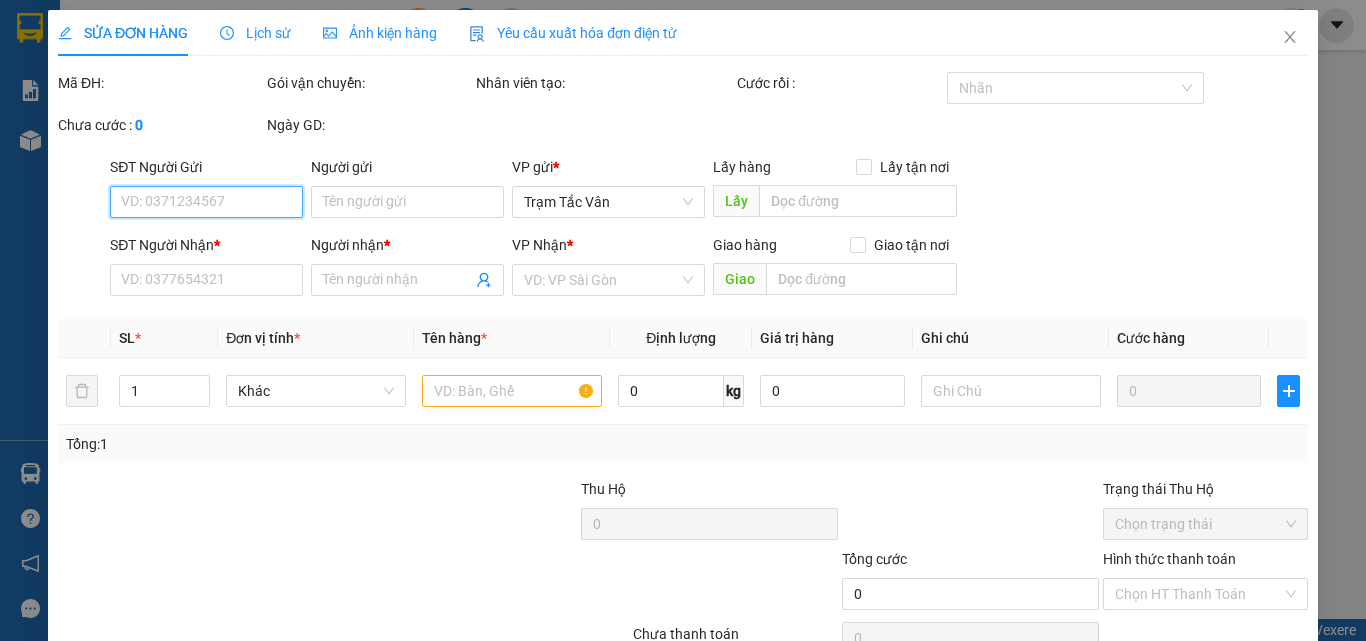 type on "PHAN ÚT" 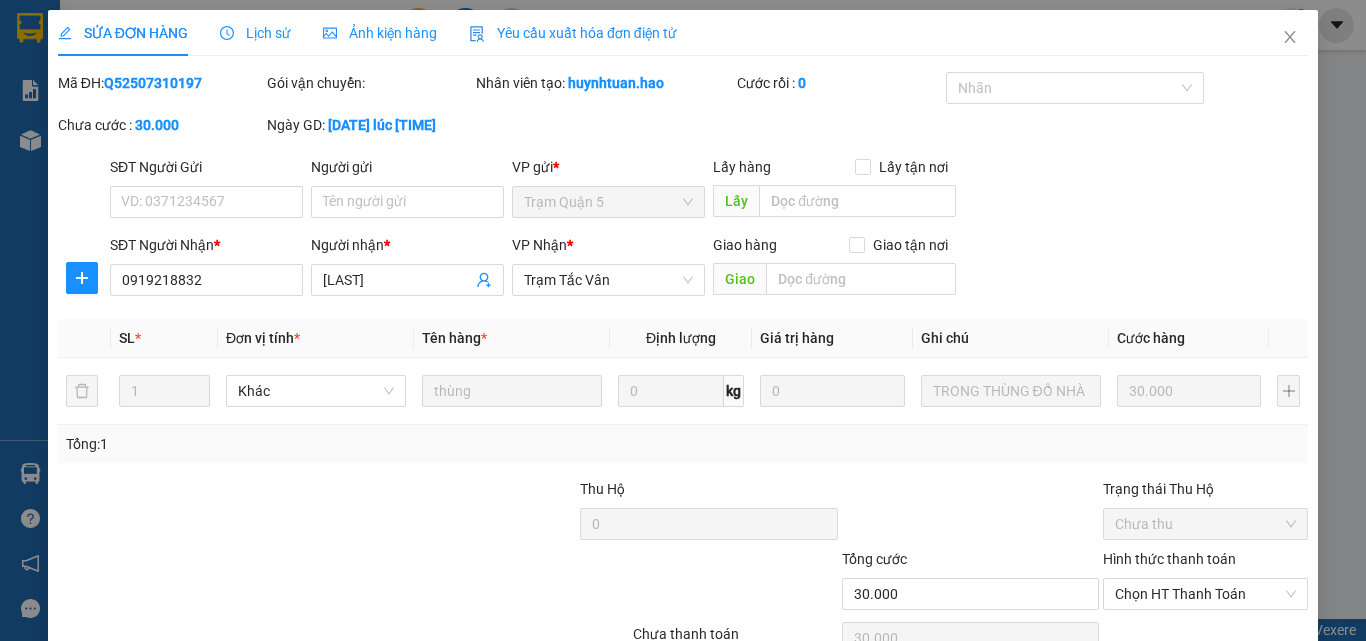 click on "Ảnh kiện hàng" at bounding box center [380, 33] 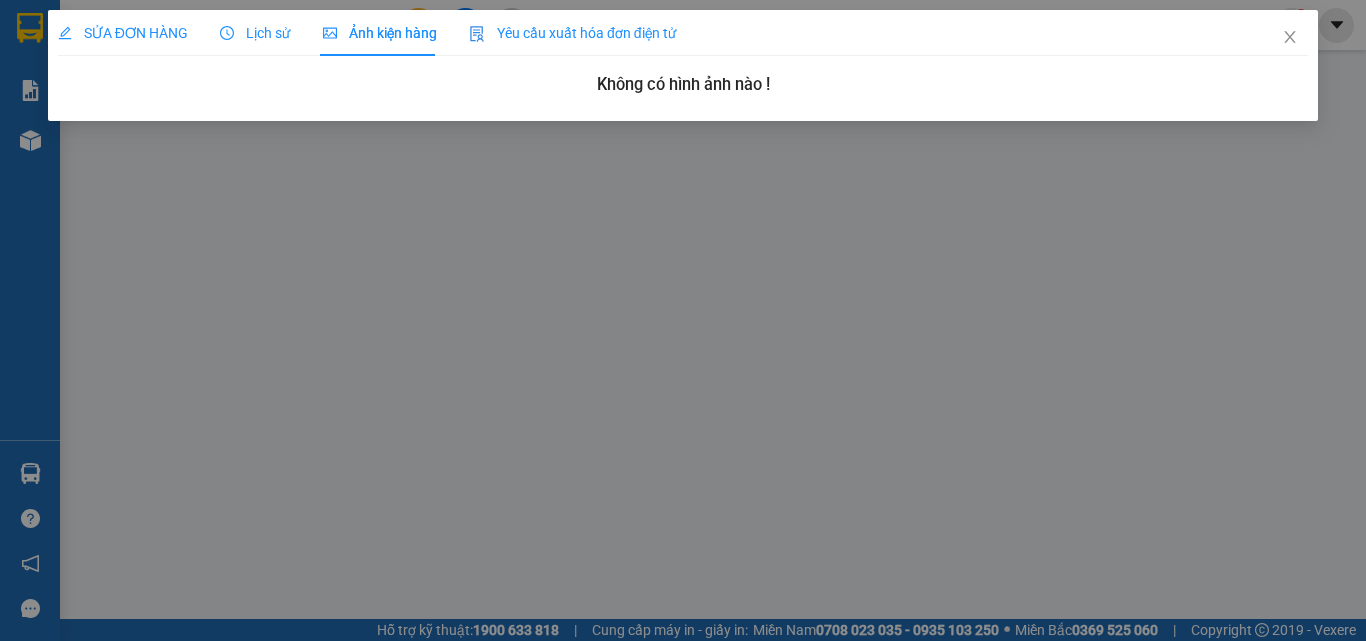 click on "SỬA ĐƠN HÀNG" at bounding box center (123, 33) 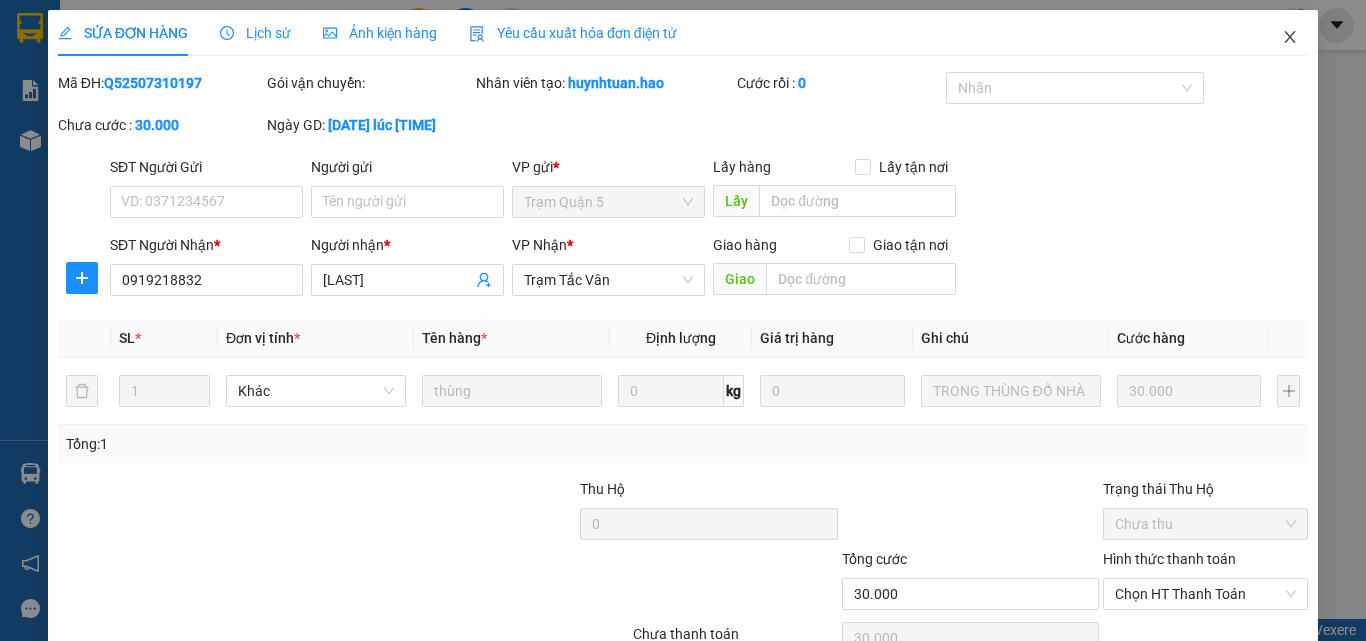 click 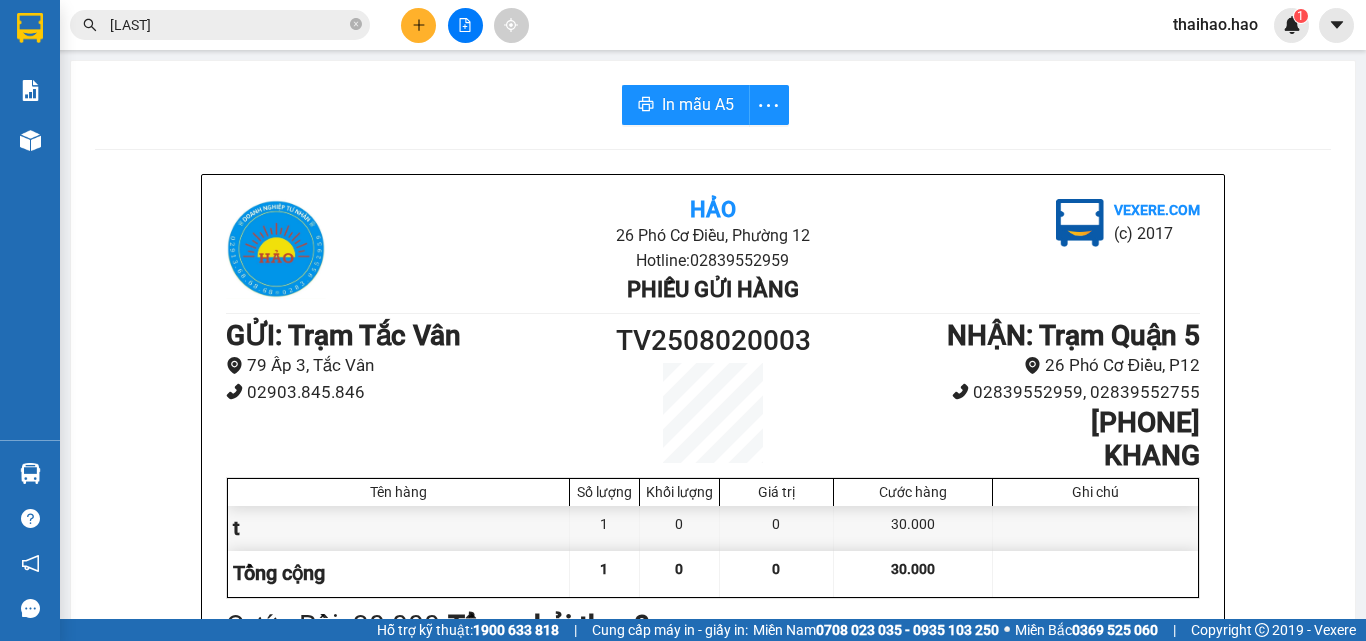 click on "PHAN UT" at bounding box center [228, 25] 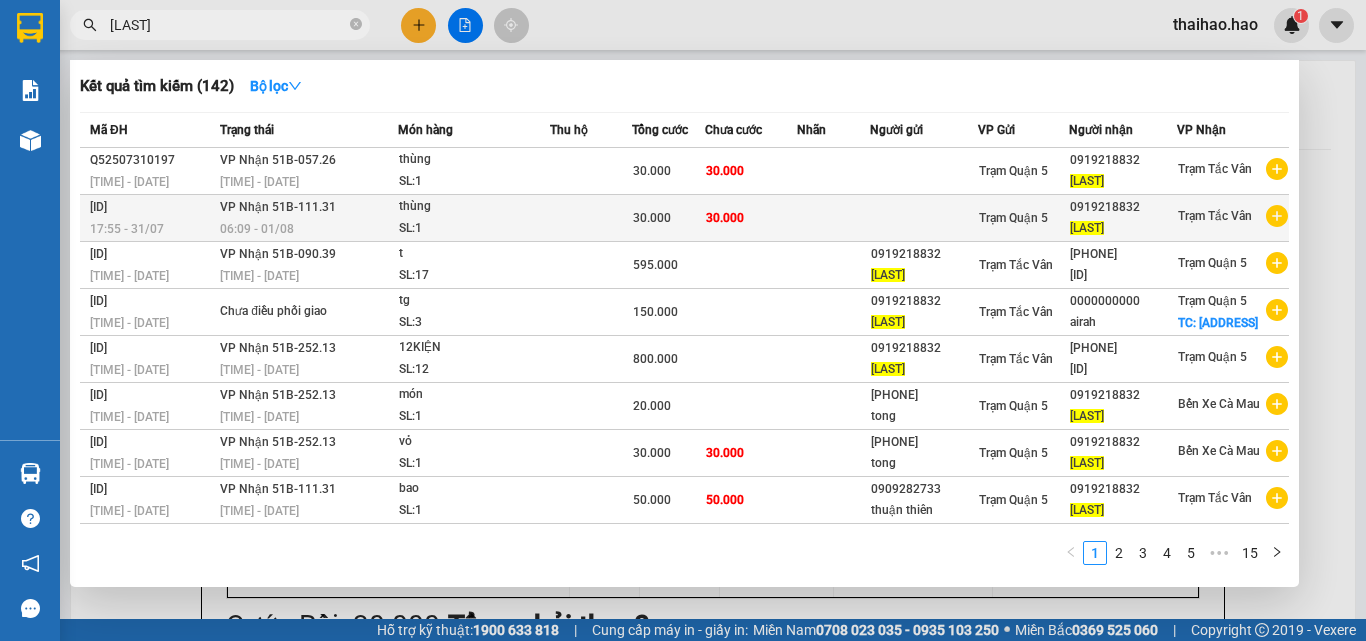 click on "SL:  1" at bounding box center [474, 229] 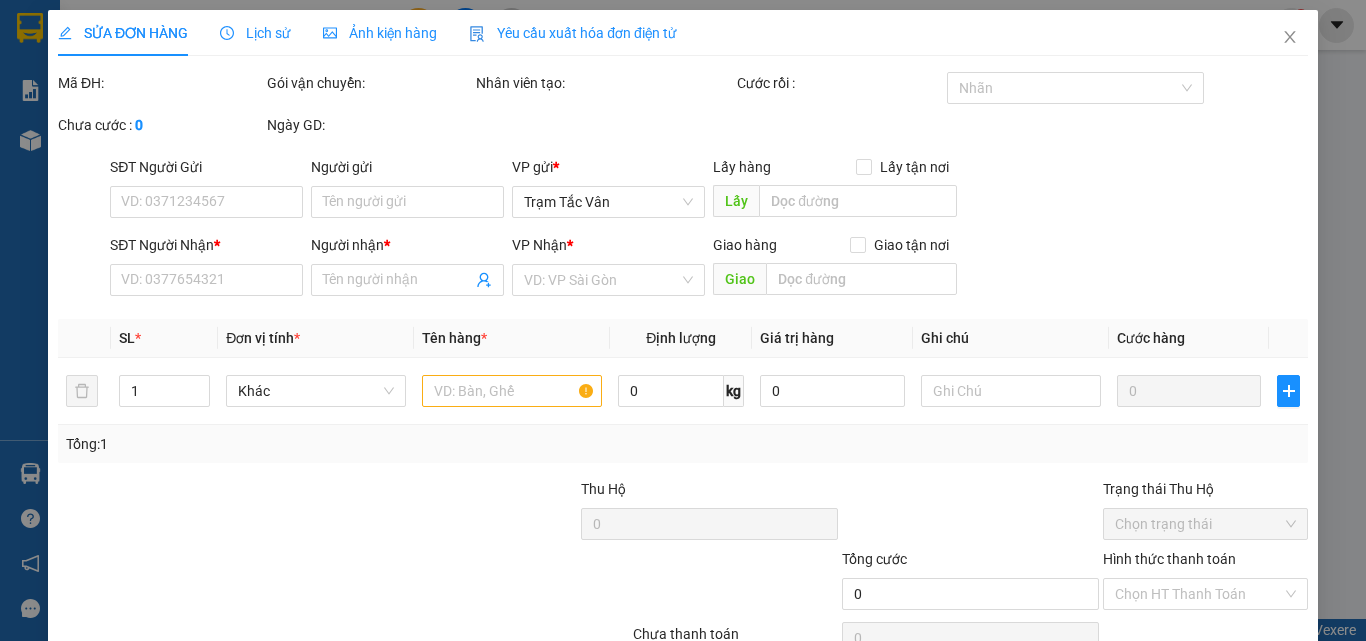 type on "0919218832" 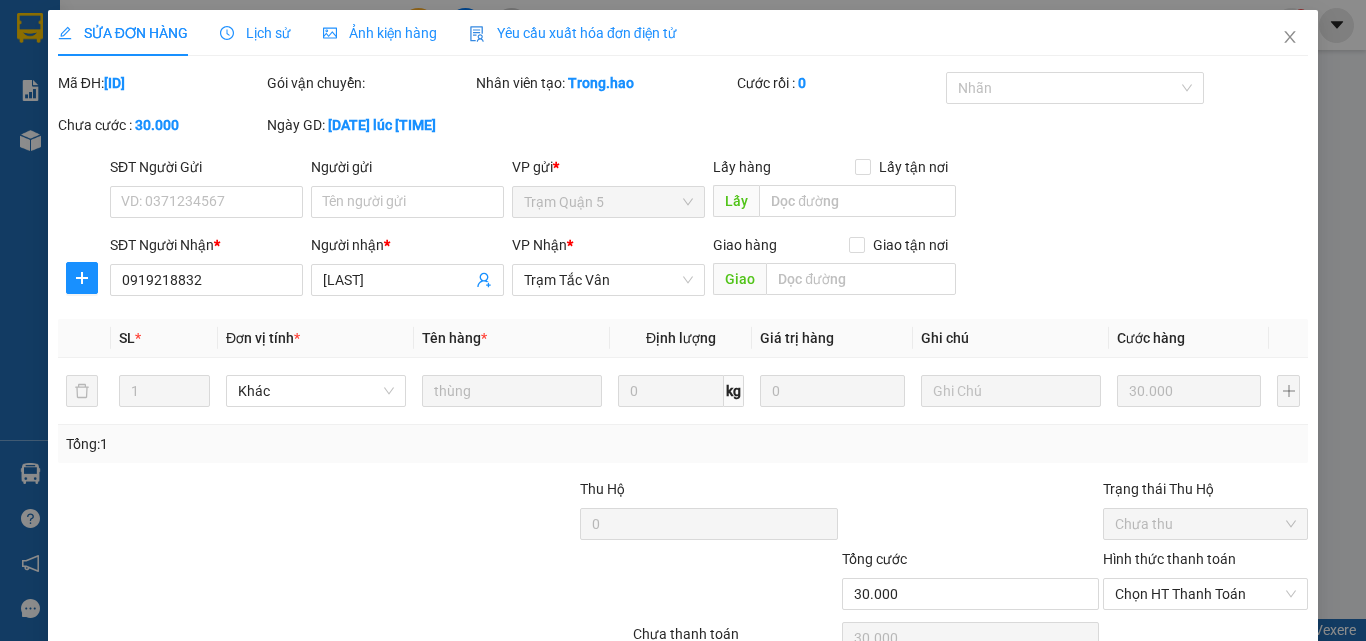 click on "Ảnh kiện hàng" at bounding box center [380, 33] 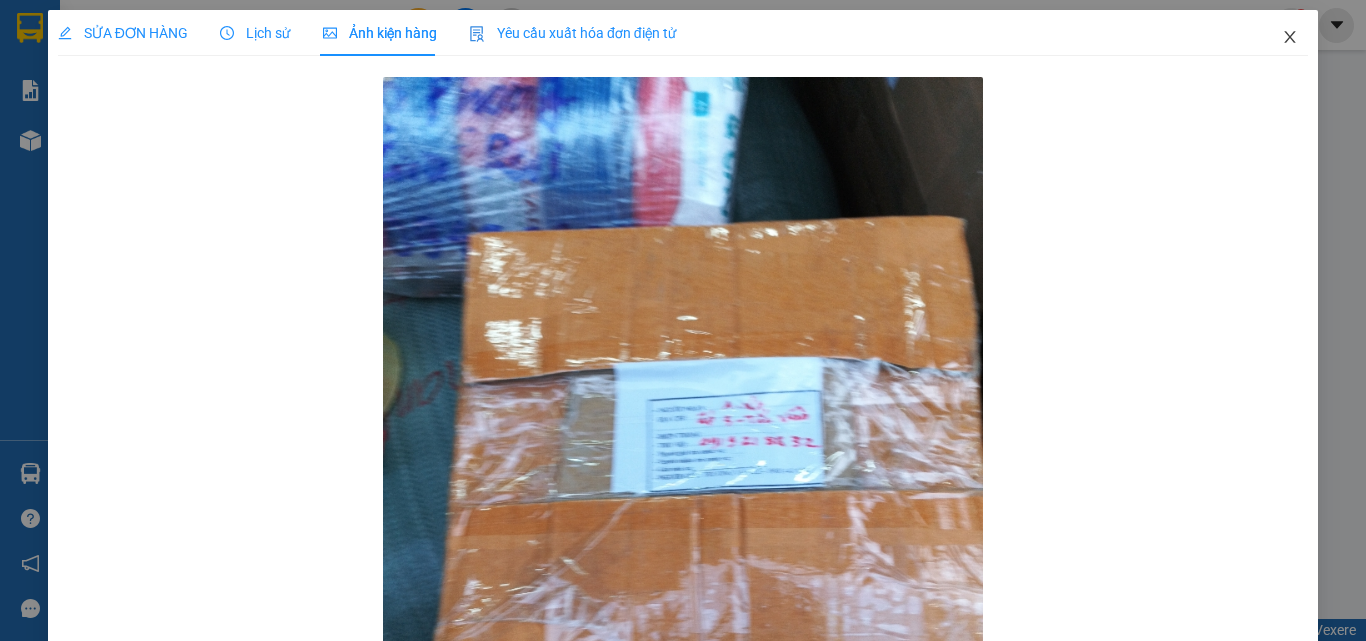 click 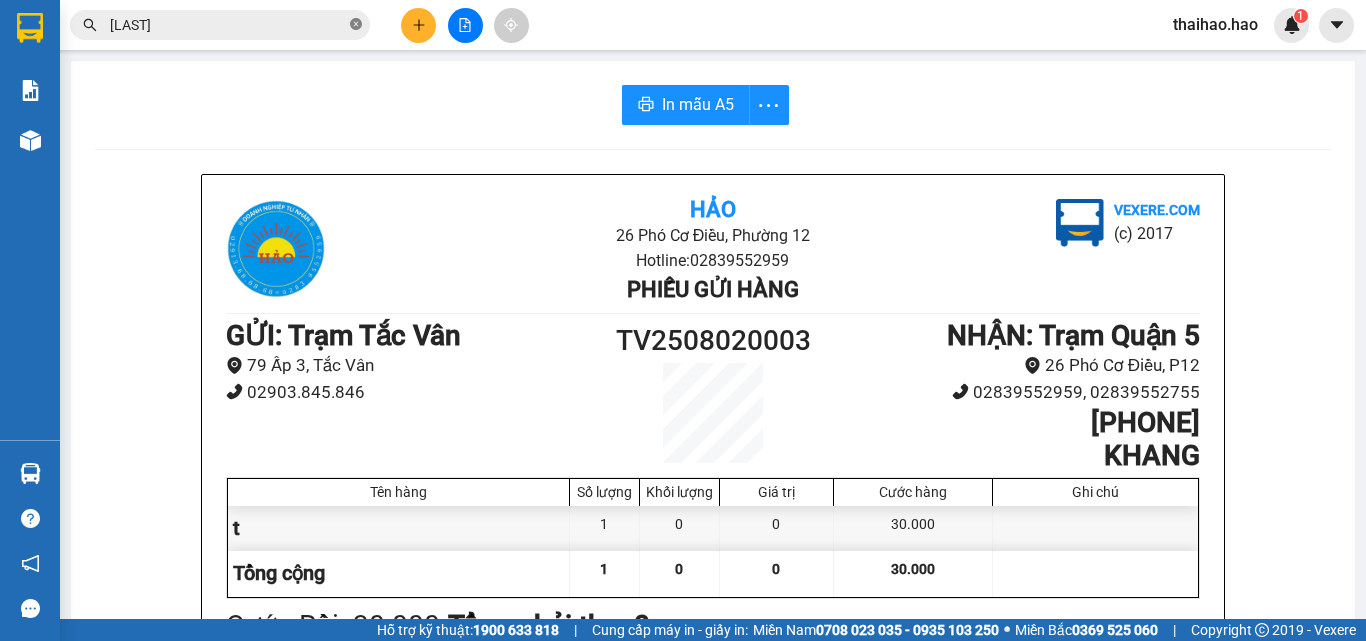 click 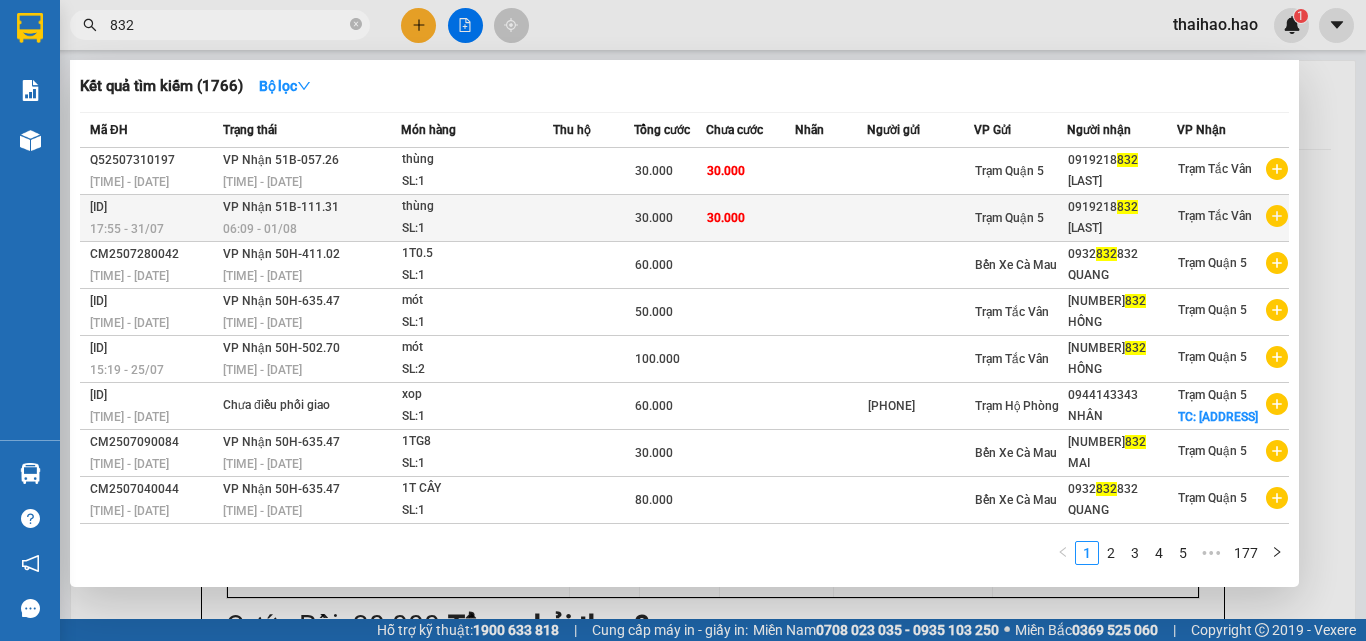 type on "832" 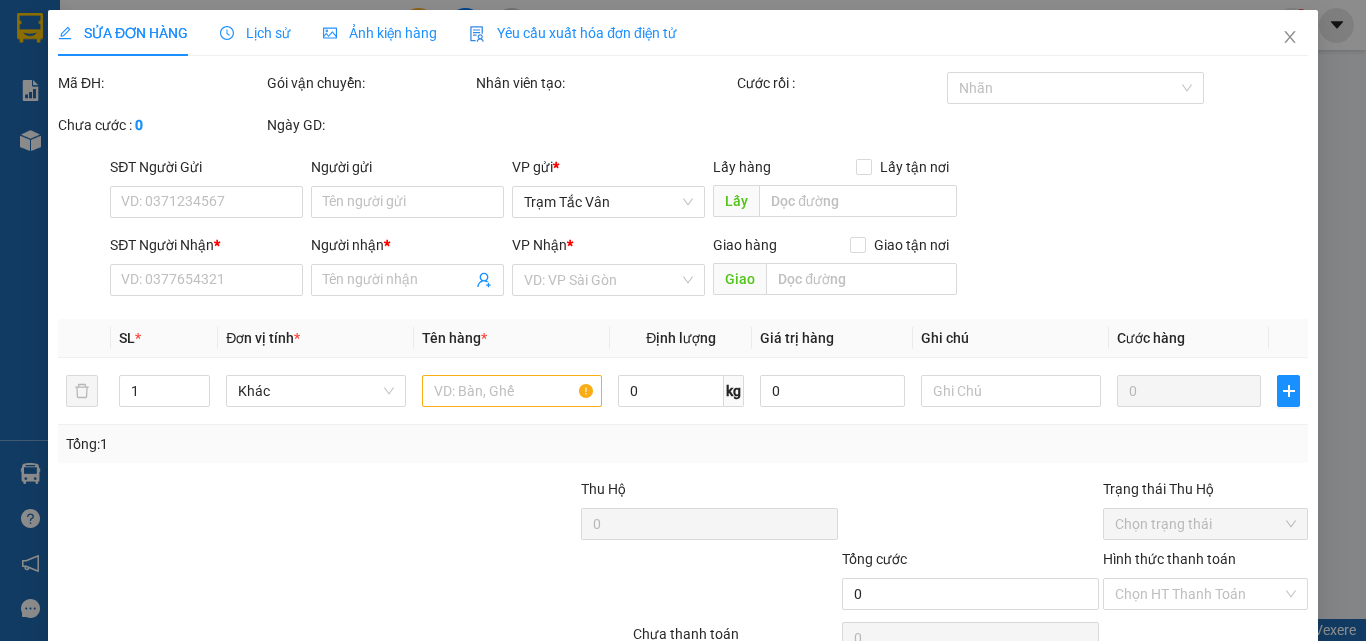 type on "0919218832" 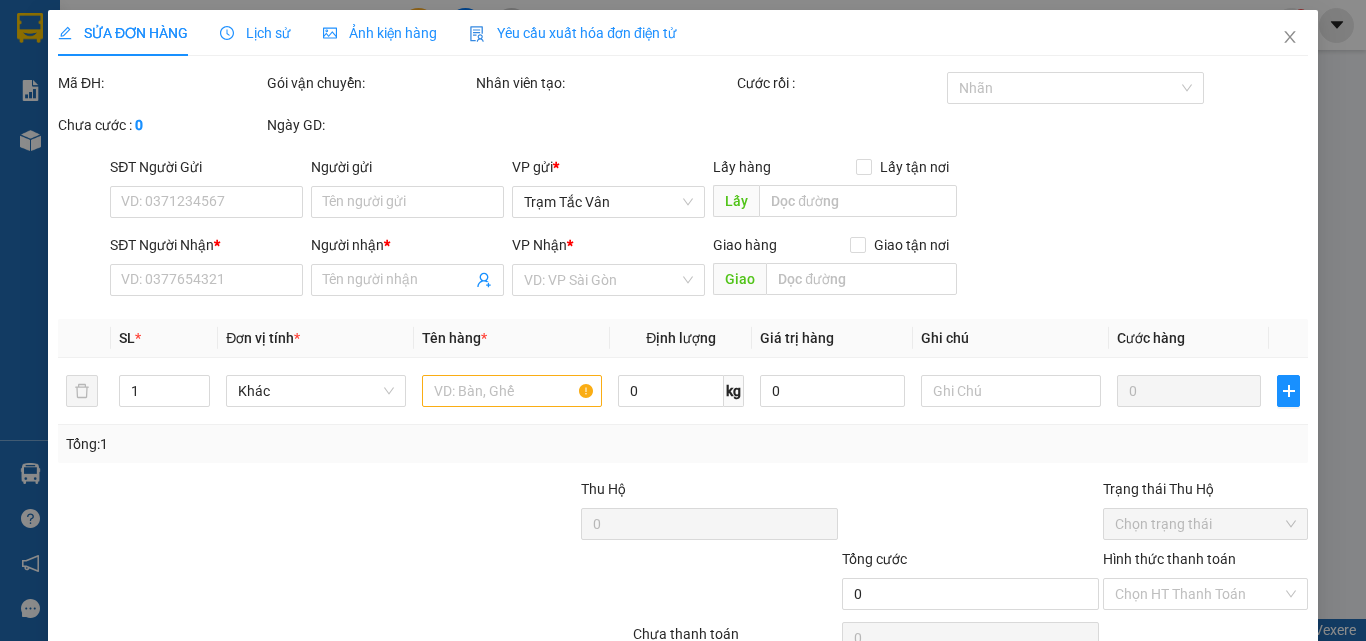 type on "PHAN ÚT" 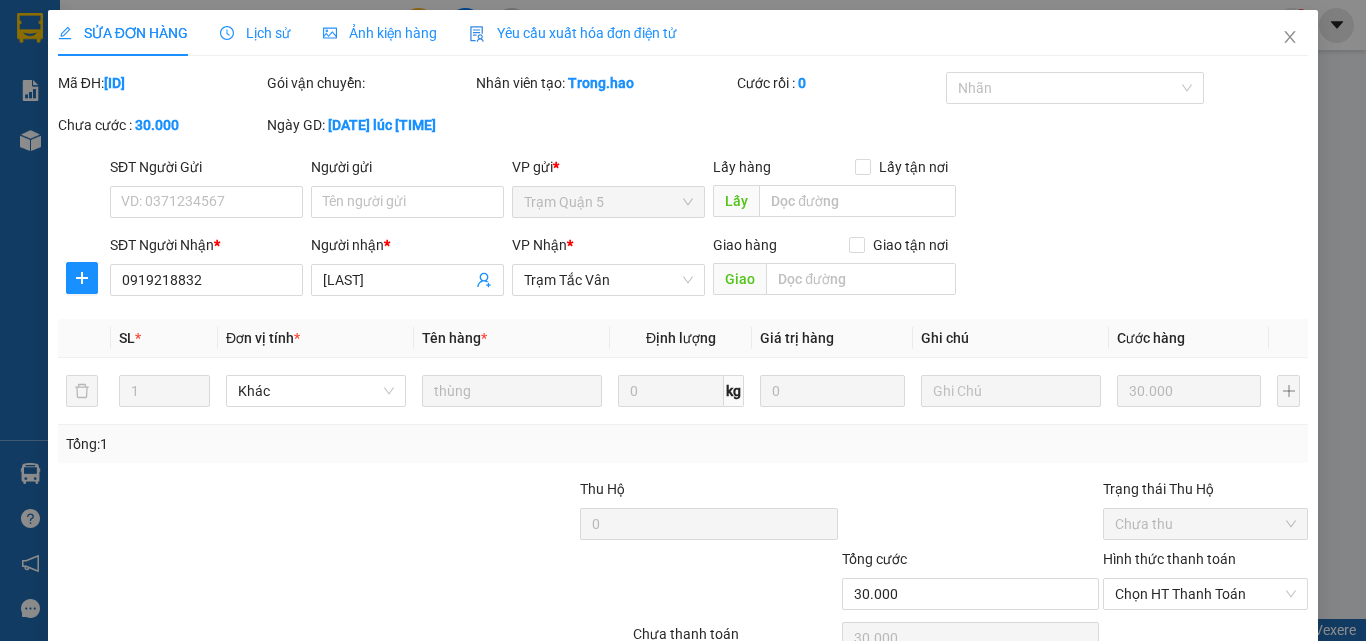 click on "Ảnh kiện hàng" at bounding box center (380, 33) 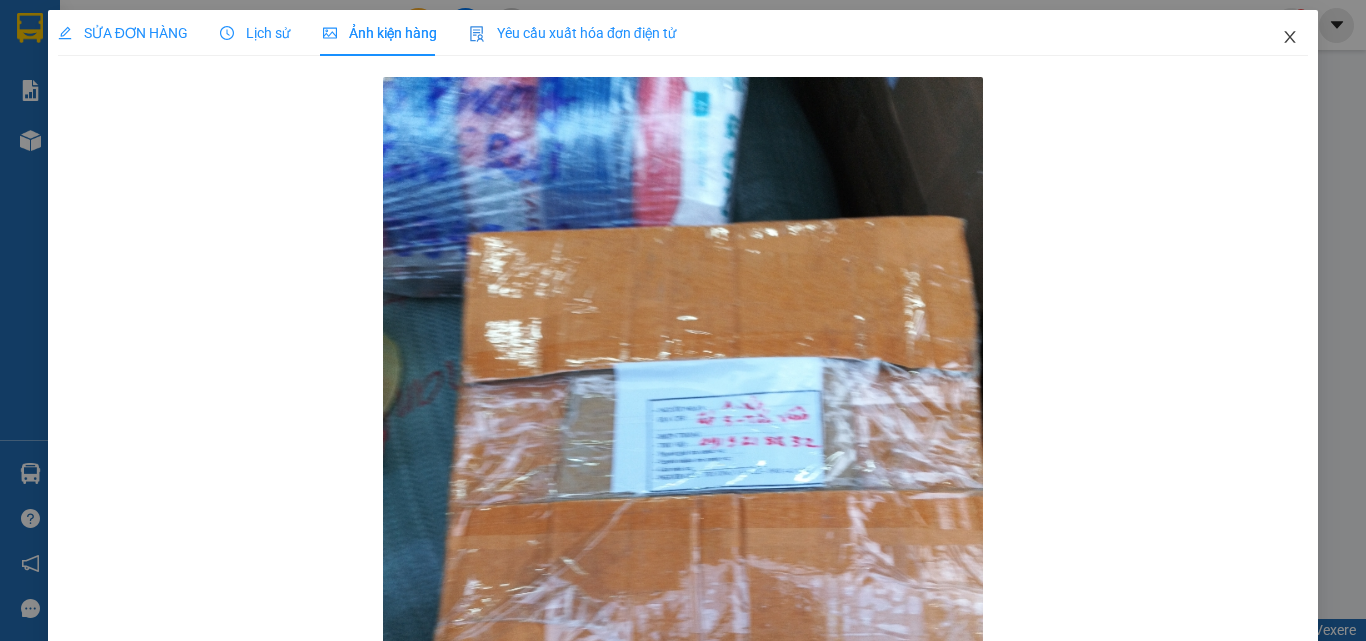 click at bounding box center (1290, 38) 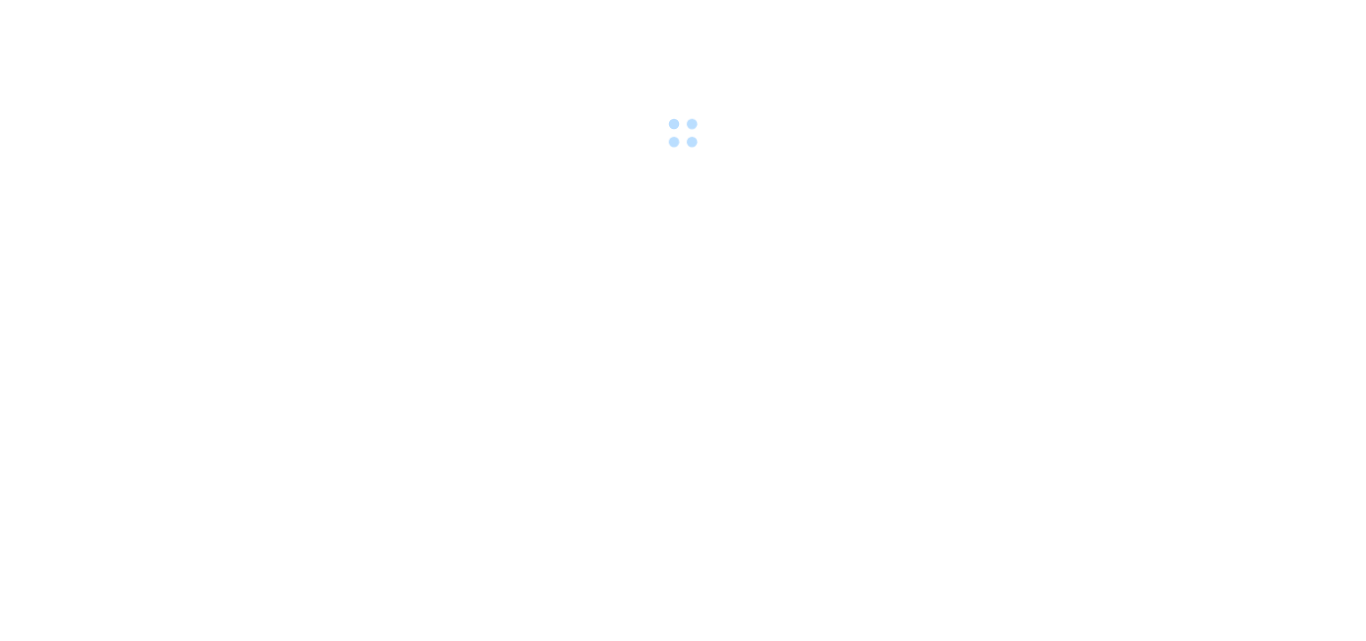 scroll, scrollTop: 0, scrollLeft: 0, axis: both 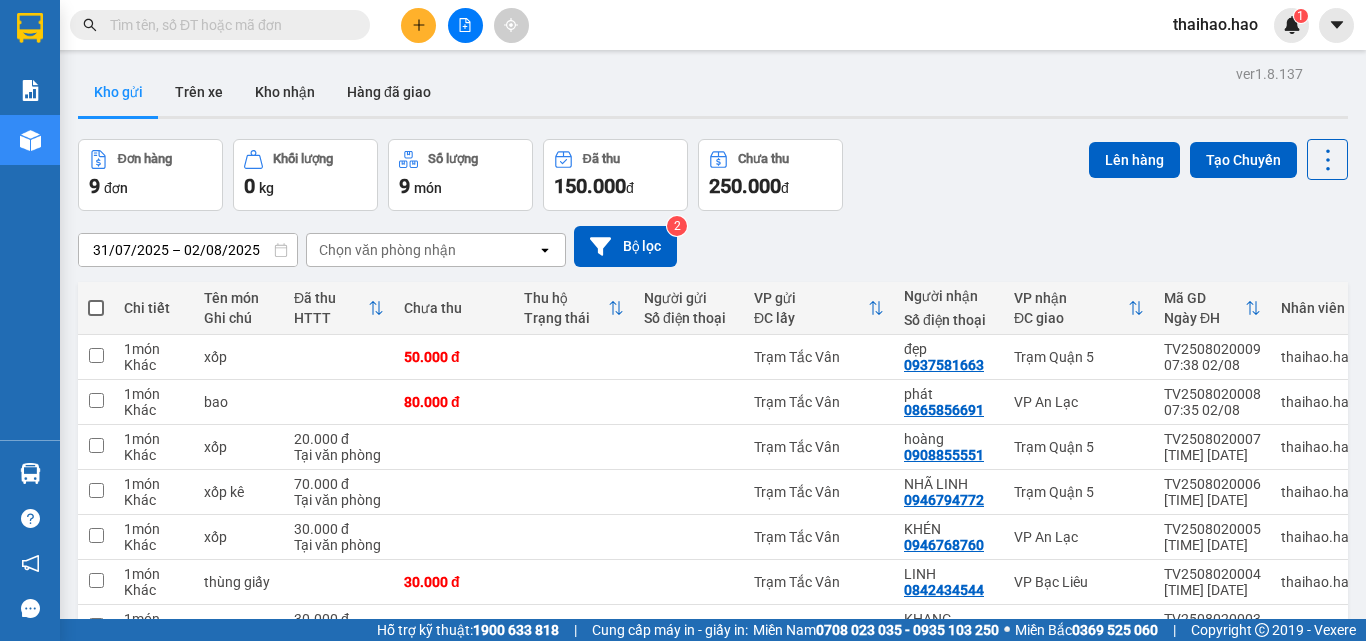 click at bounding box center [713, 117] 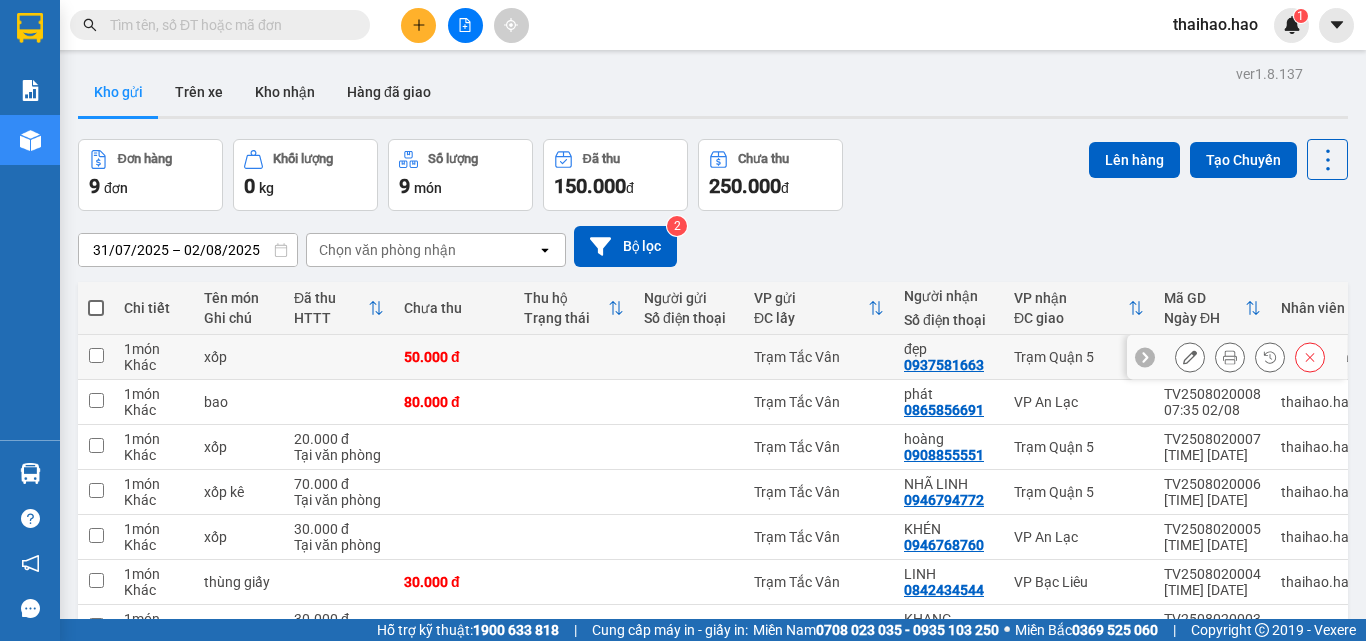 click 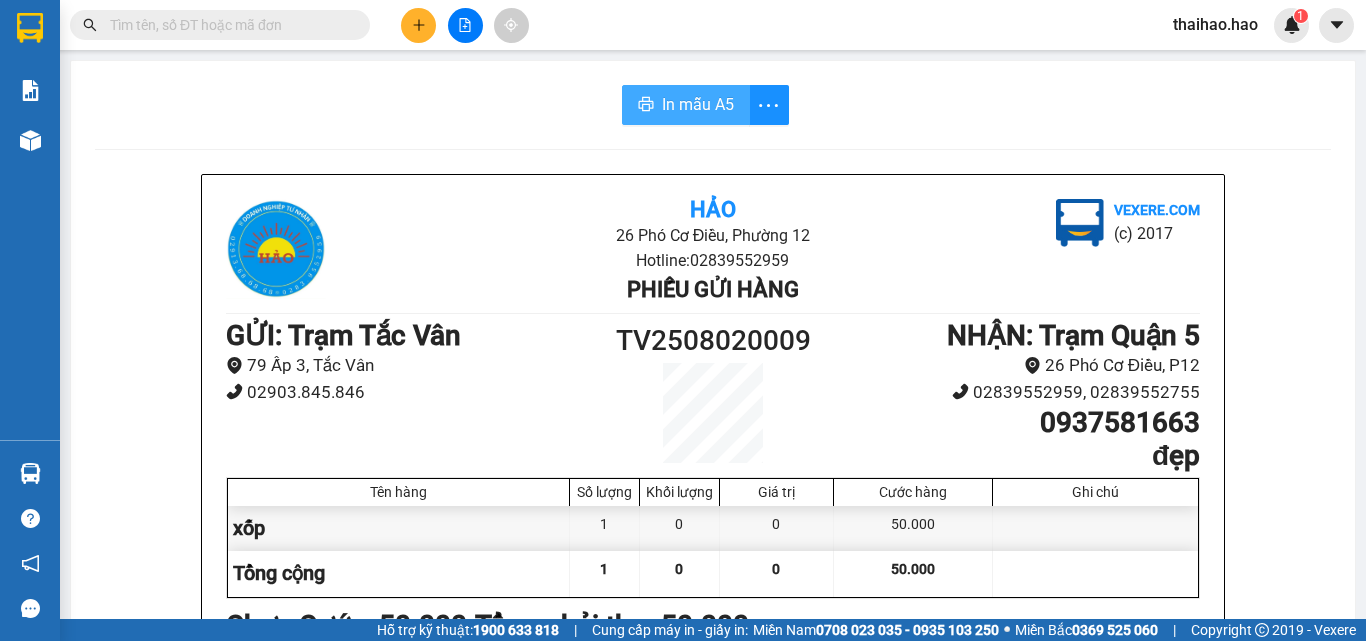 click on "In mẫu A5" at bounding box center (698, 104) 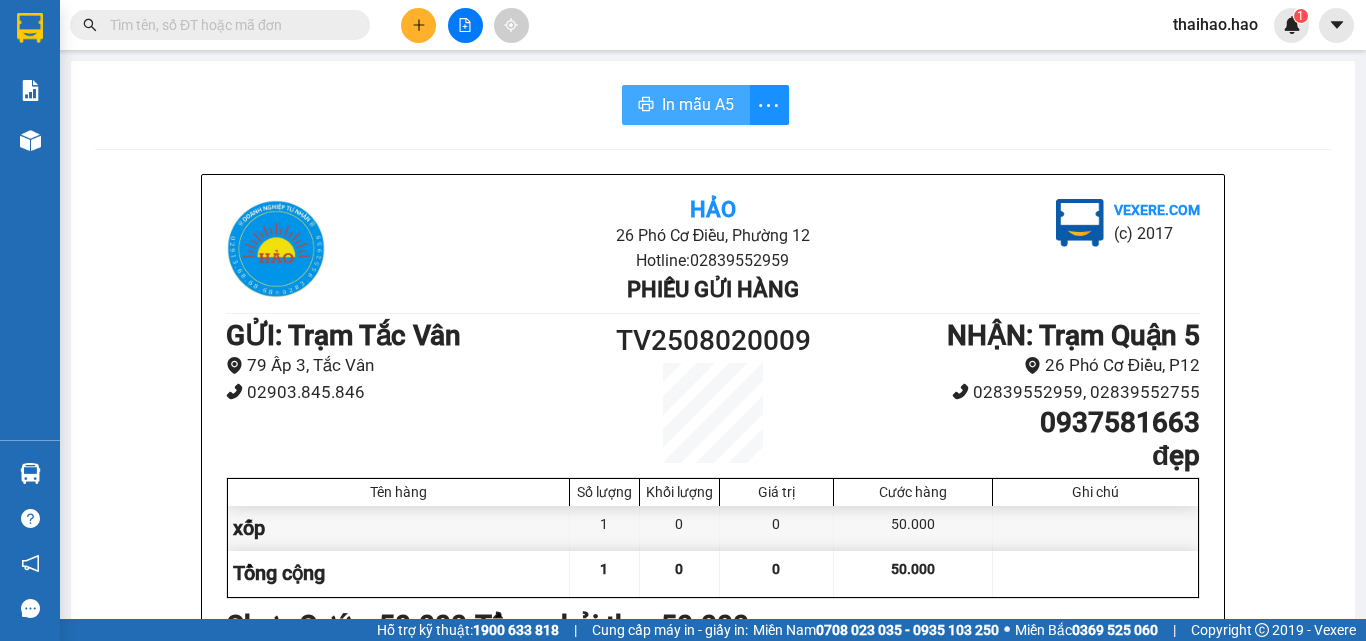 scroll, scrollTop: 0, scrollLeft: 0, axis: both 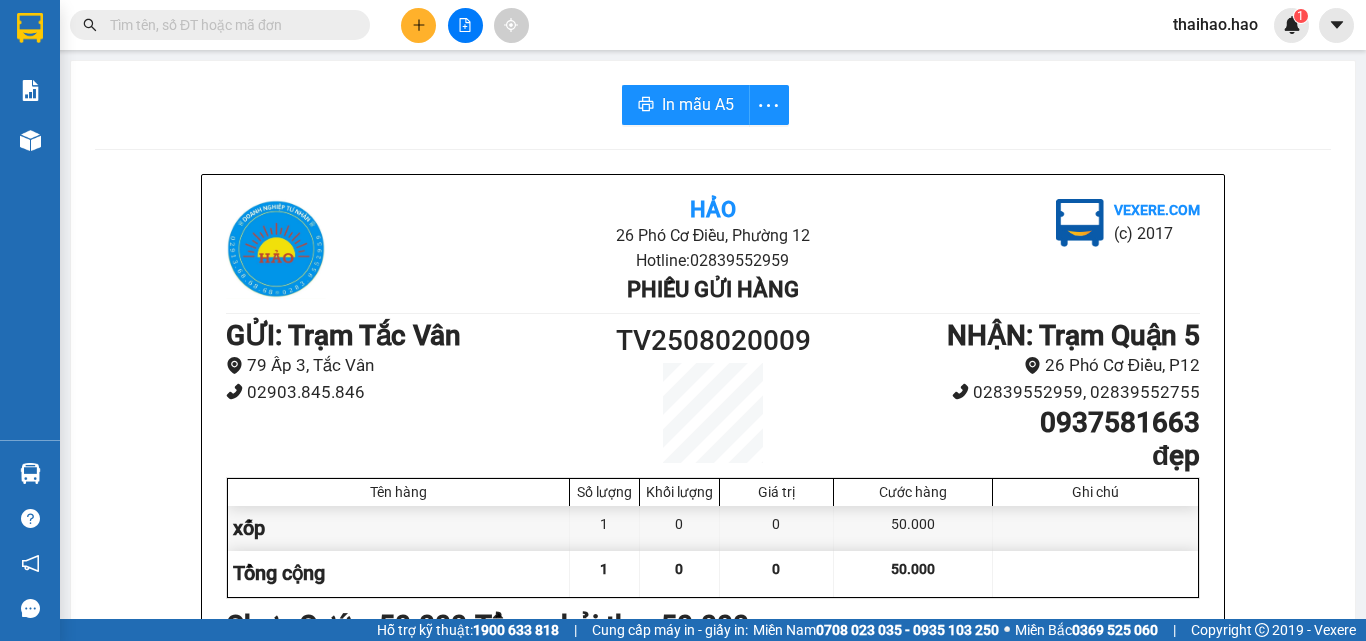 click on "Hotline:  [PHONE]" at bounding box center [712, 260] 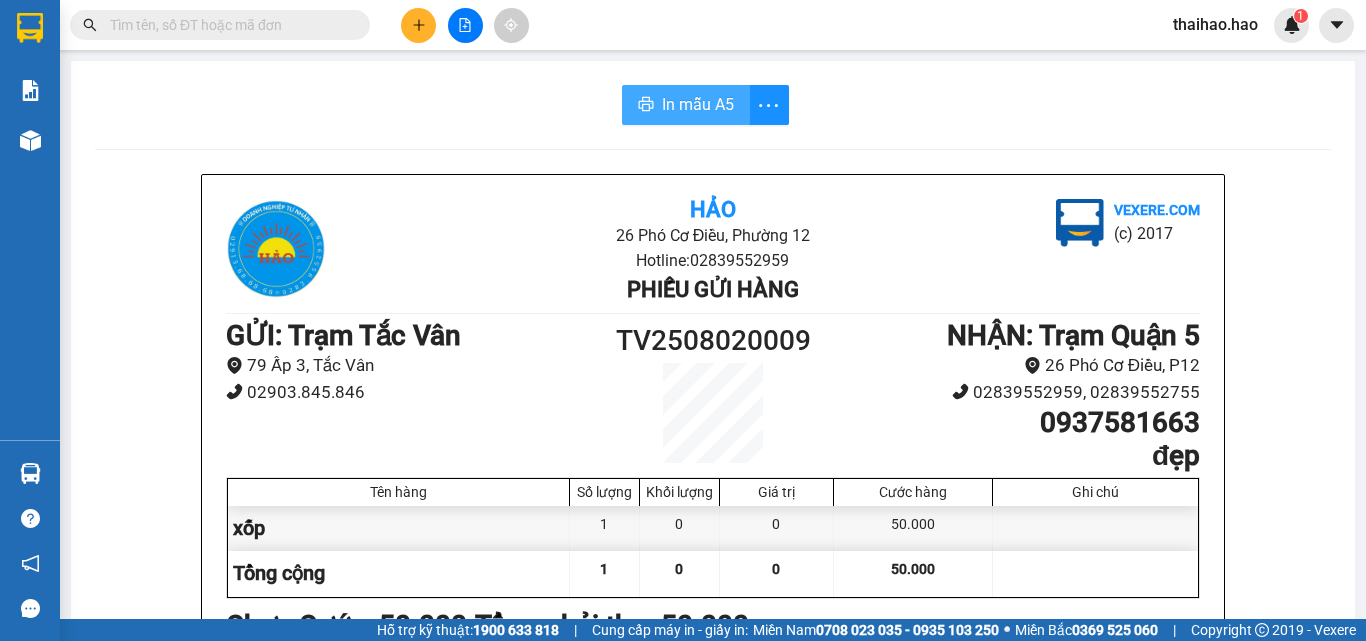 click on "In mẫu A5" at bounding box center (698, 104) 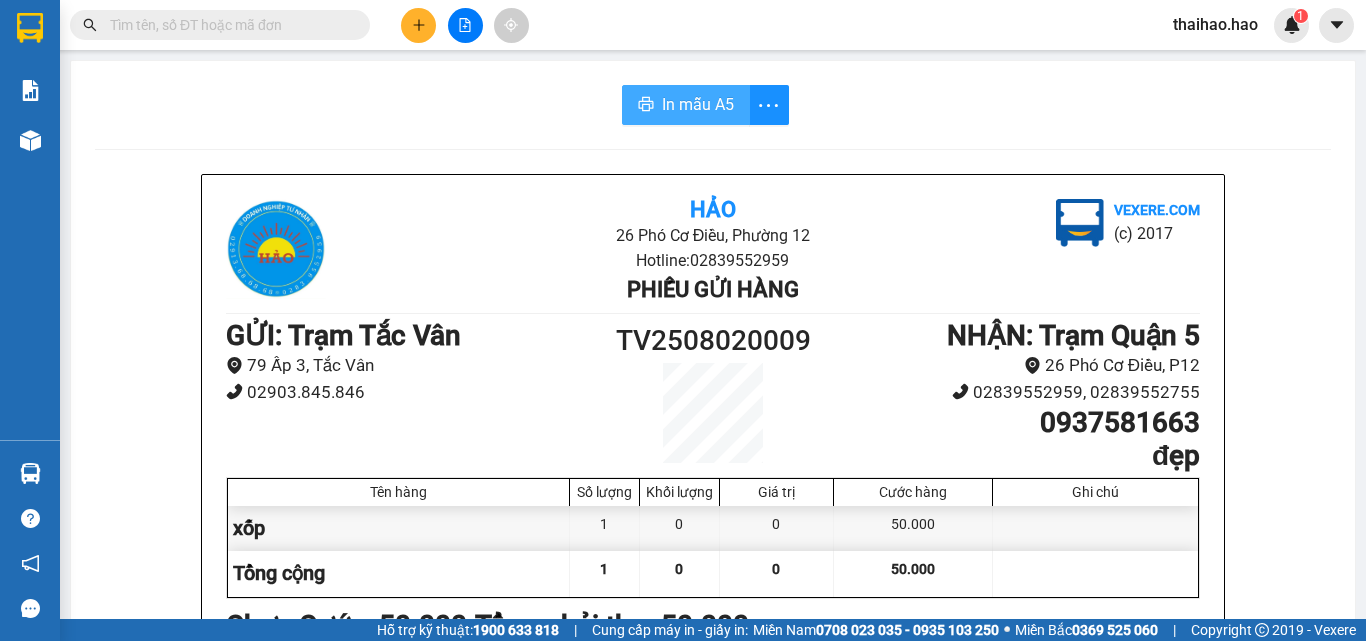 scroll, scrollTop: 0, scrollLeft: 0, axis: both 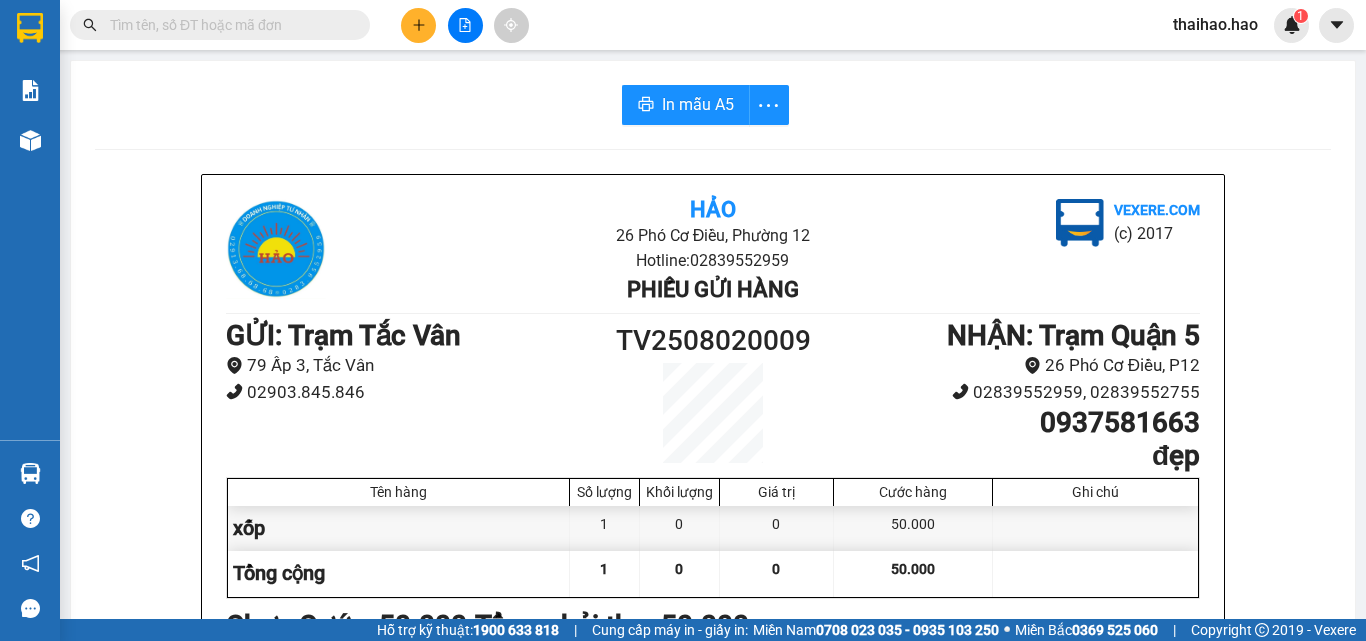 click on "26 Phó Cơ Điều, Phường 12" at bounding box center (712, 235) 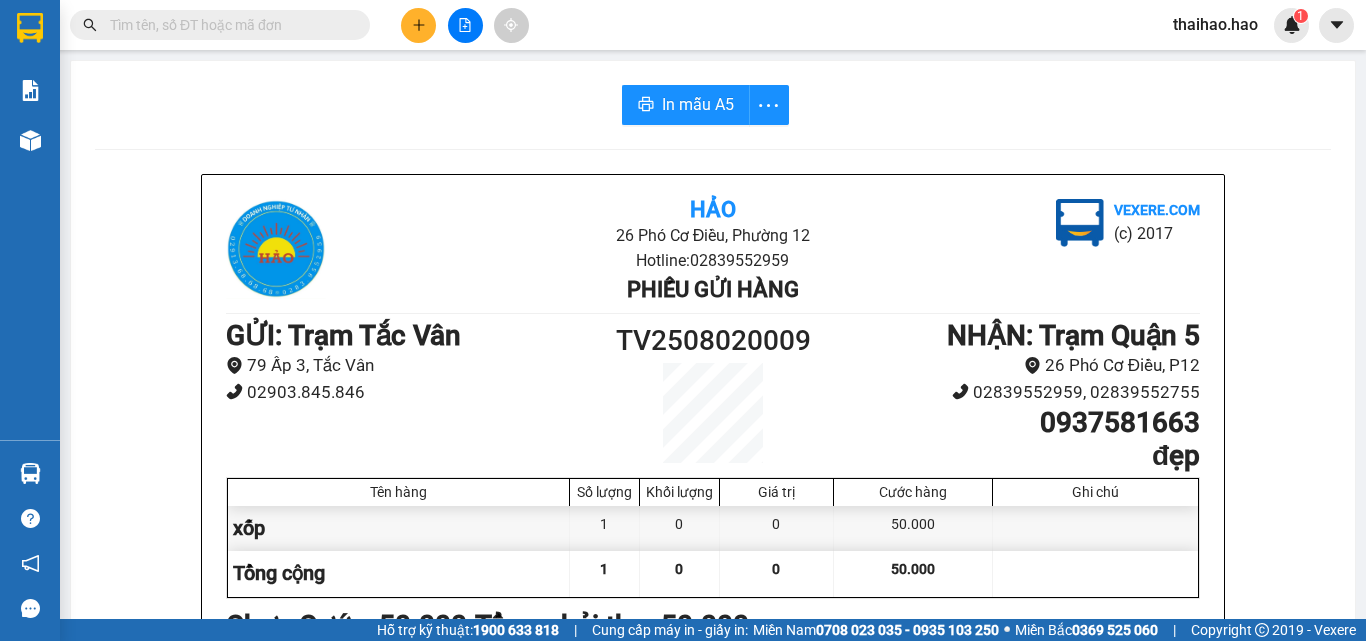 click at bounding box center [228, 25] 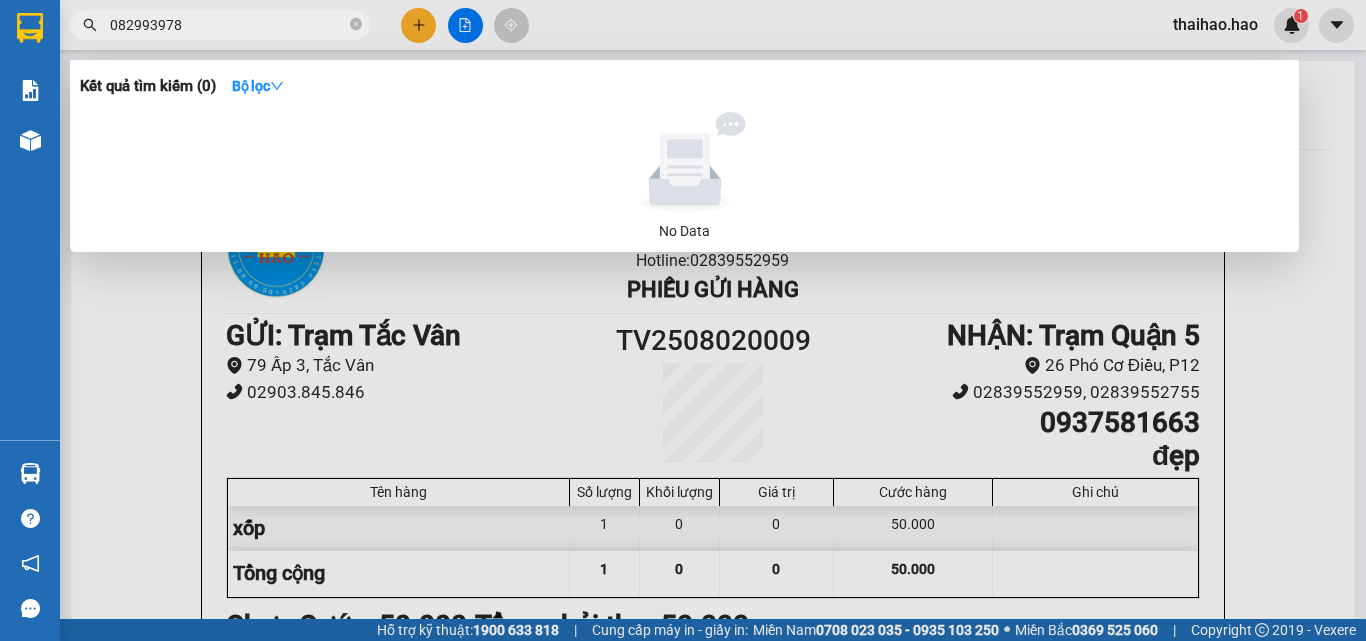 click on "082993978" at bounding box center (228, 25) 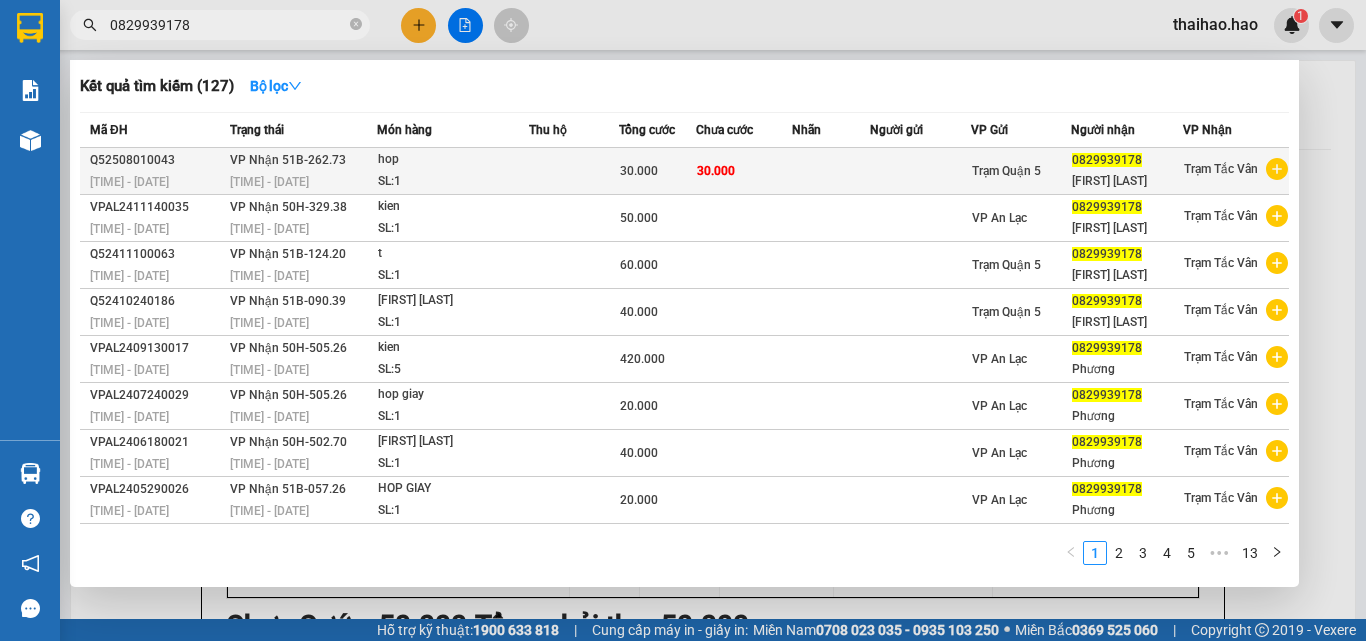 type on "0829939178" 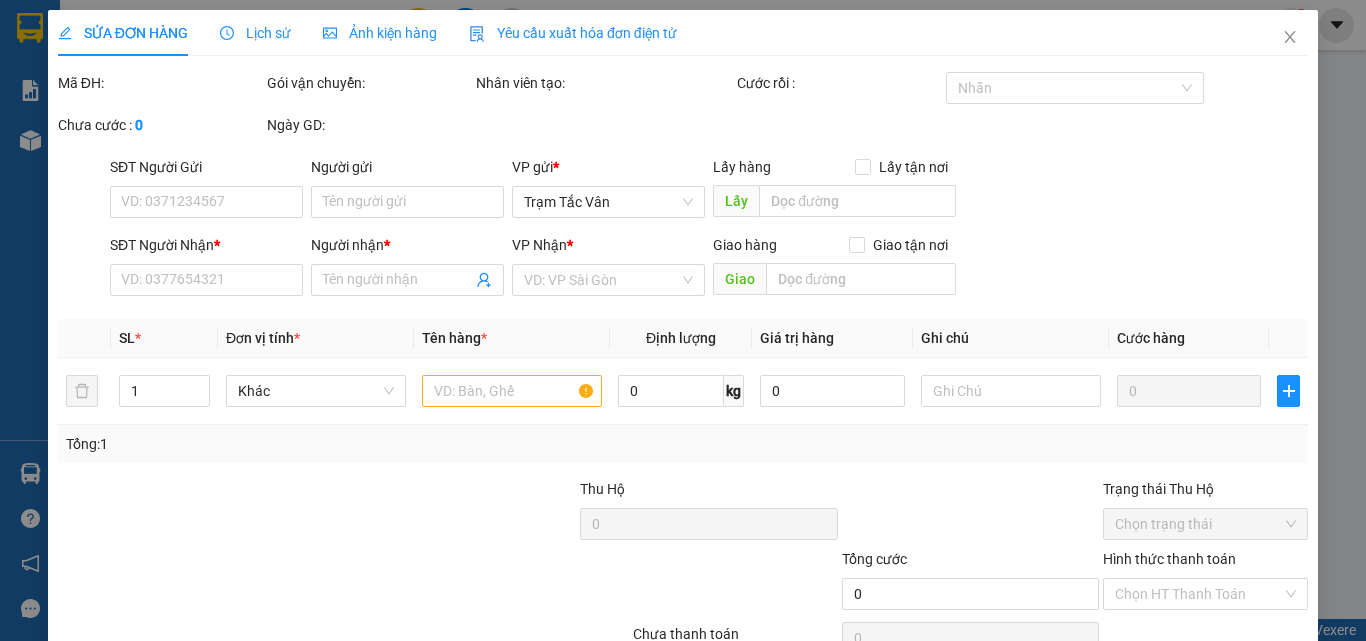 type on "0829939178" 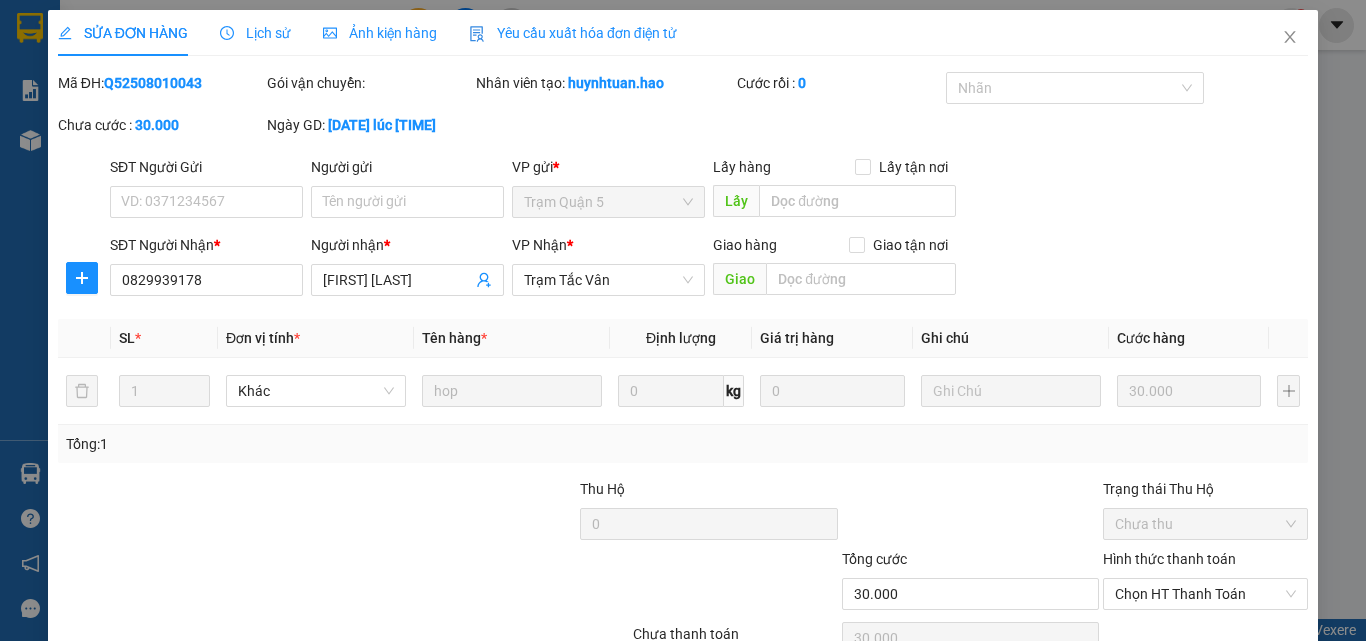 click on "Lịch sử" at bounding box center [255, 33] 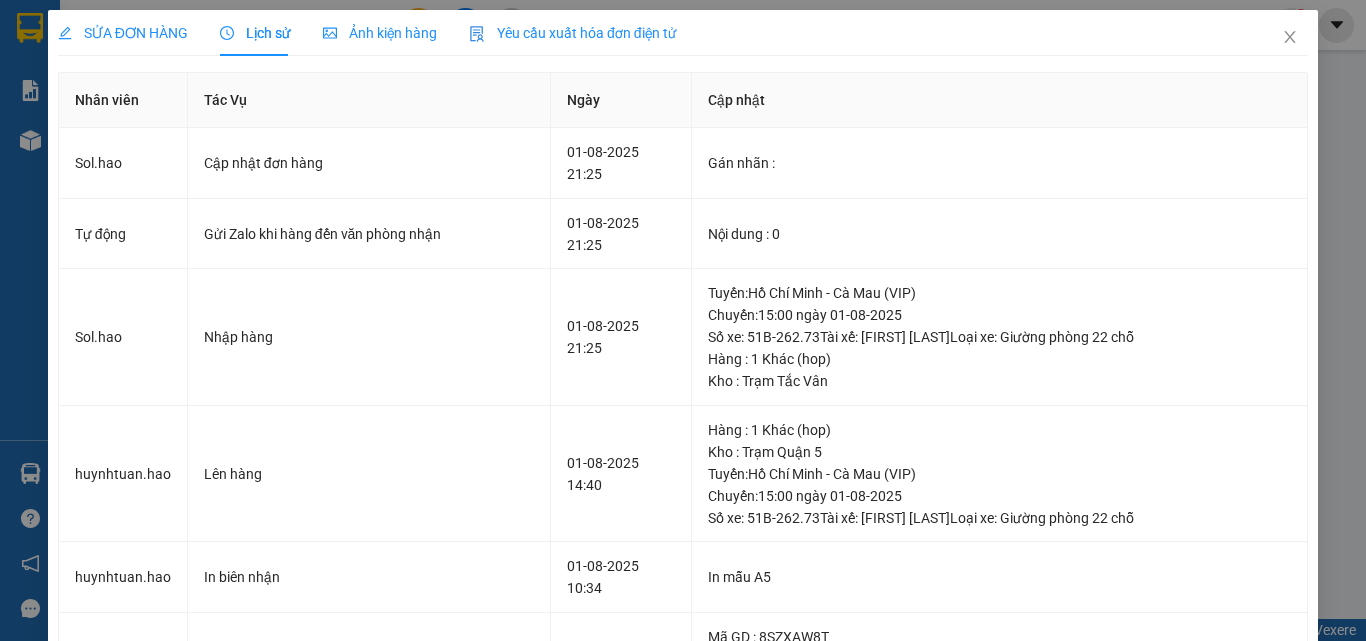 click on "SỬA ĐƠN HÀNG Lịch sử Ảnh kiện hàng Yêu cầu xuất hóa đơn điện tử" at bounding box center (367, 33) 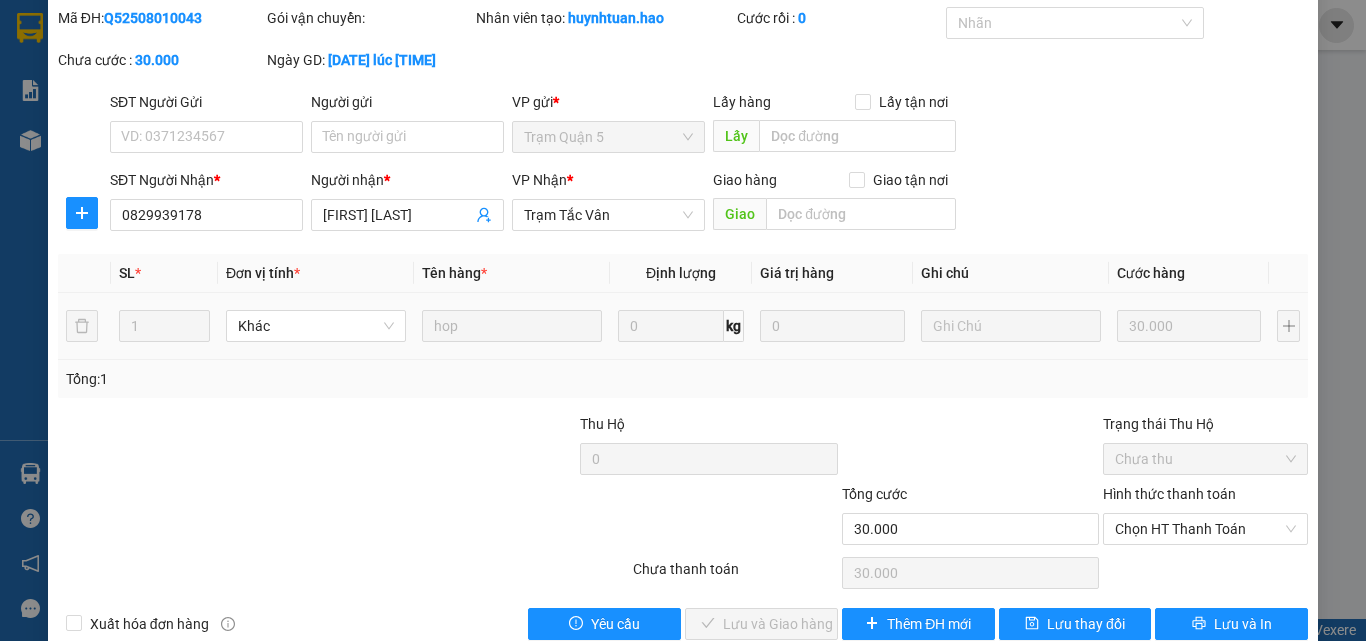 scroll, scrollTop: 100, scrollLeft: 0, axis: vertical 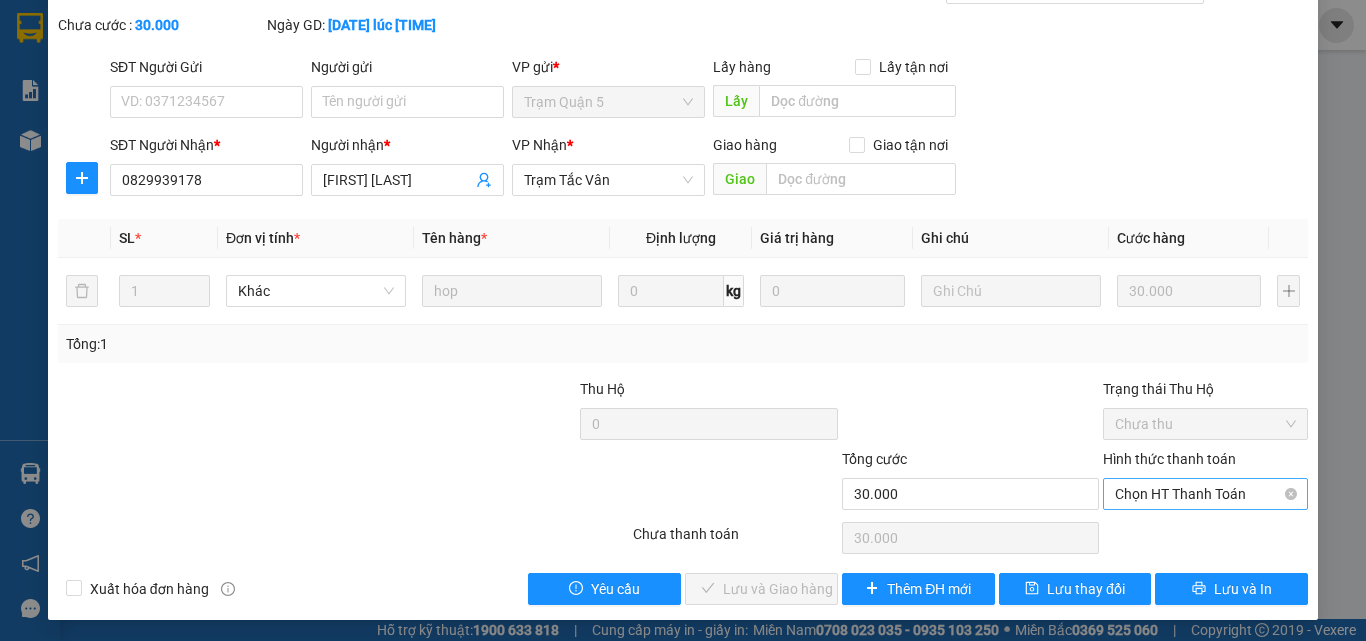 click on "Chọn HT Thanh Toán" at bounding box center [1205, 494] 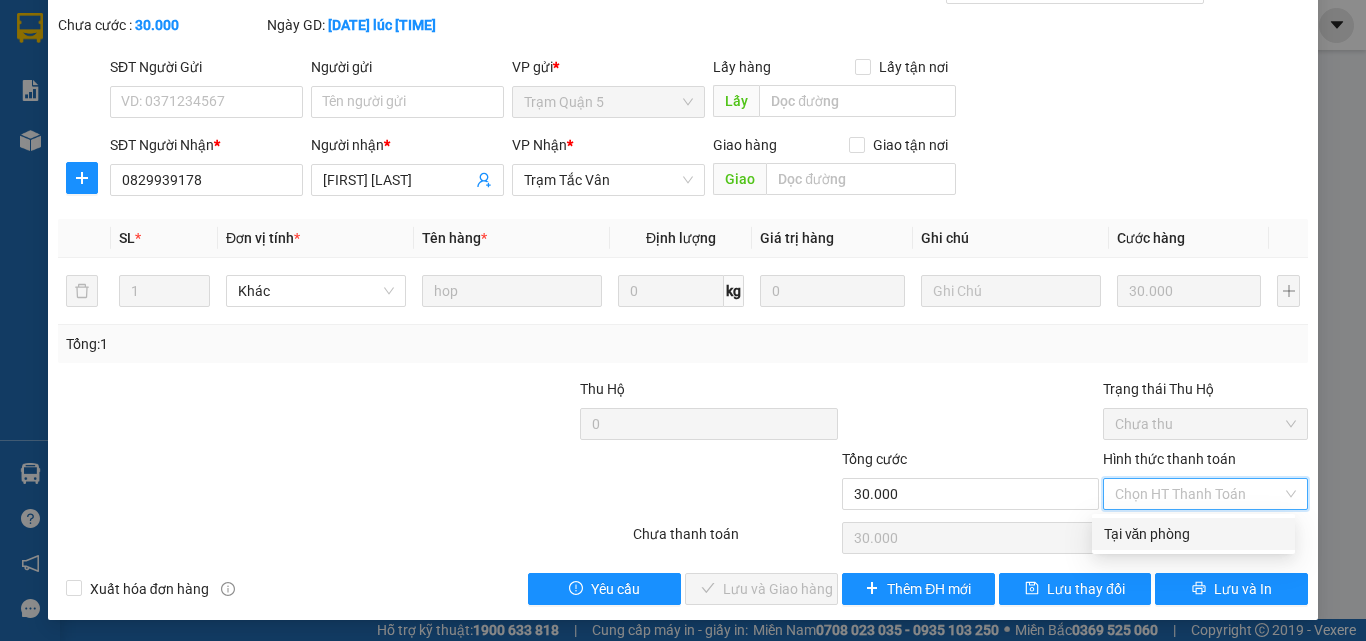 click on "Tại văn phòng" at bounding box center (1193, 534) 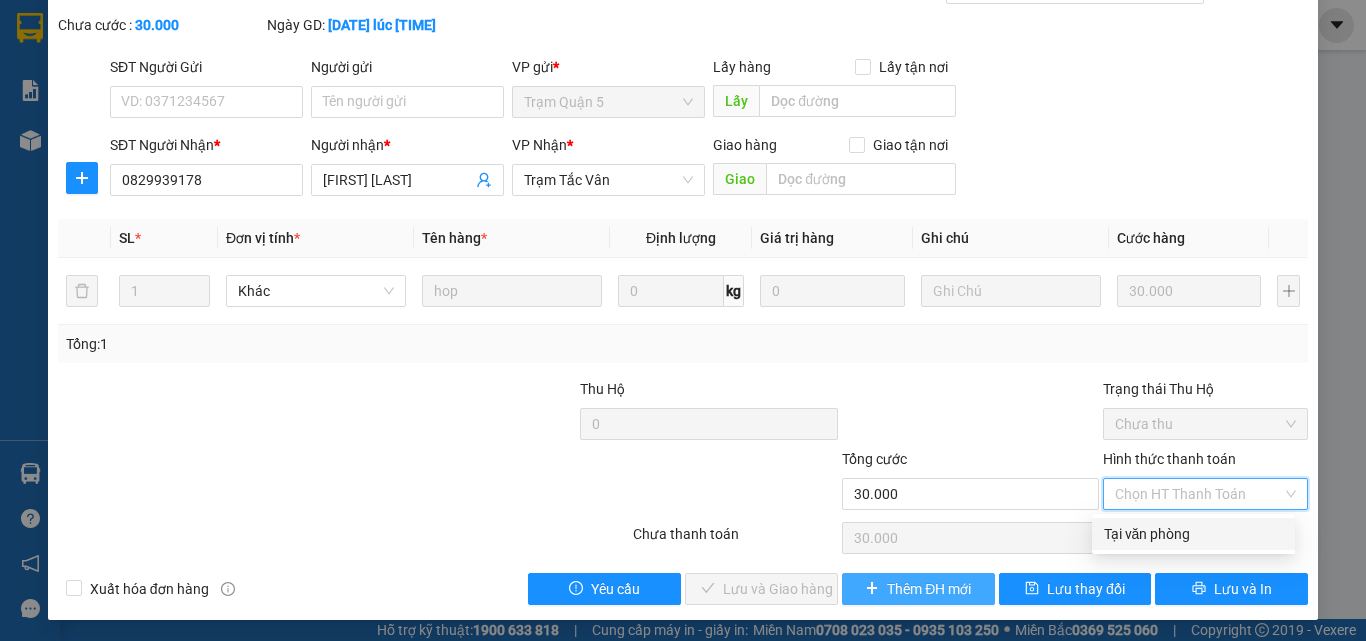 type on "0" 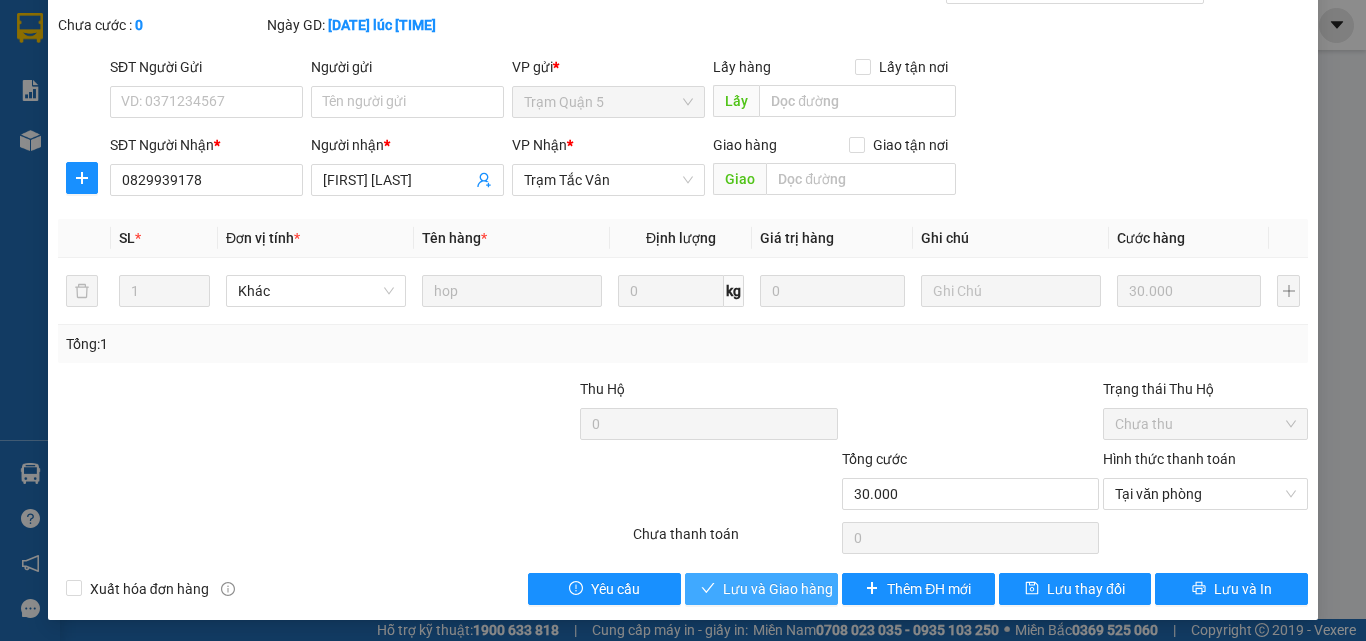 click on "Lưu và Giao hàng" at bounding box center [761, 589] 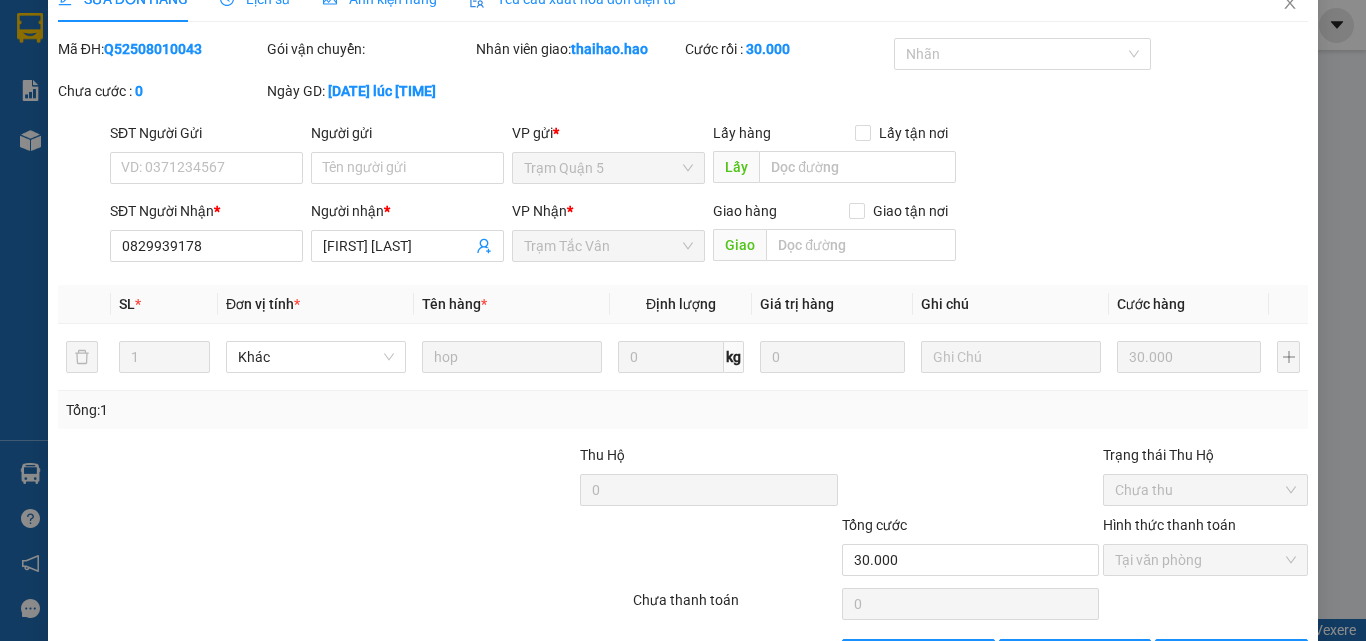 scroll, scrollTop: 0, scrollLeft: 0, axis: both 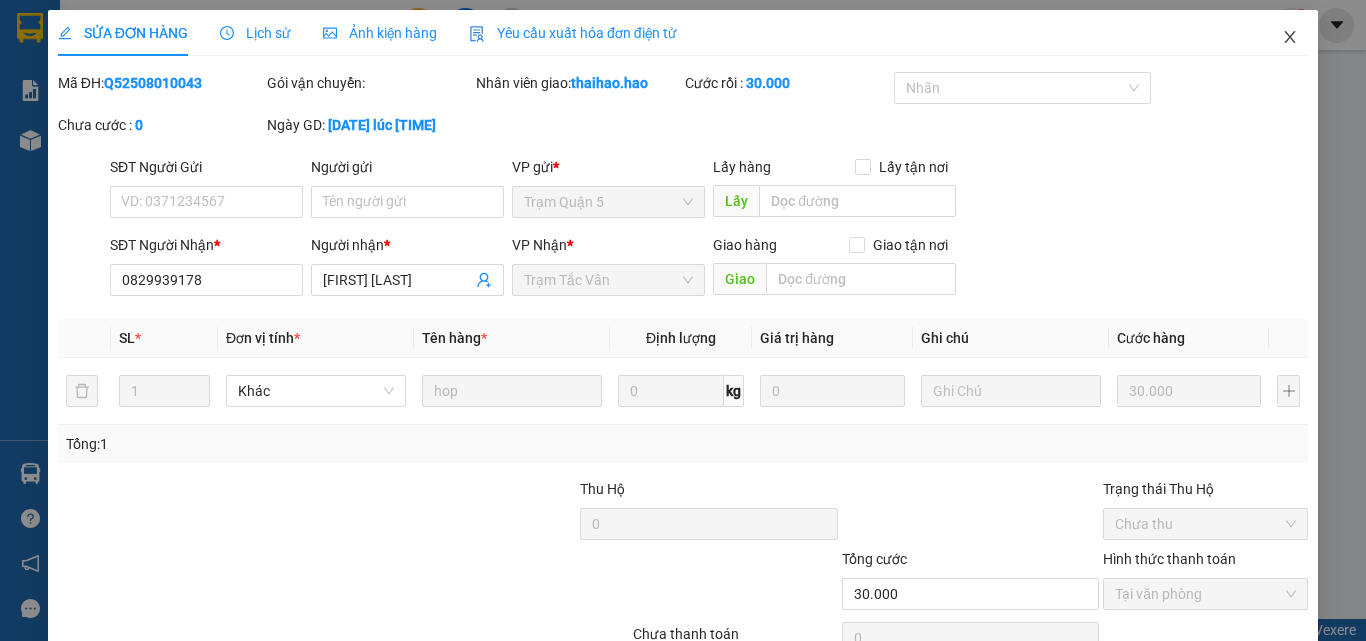 click 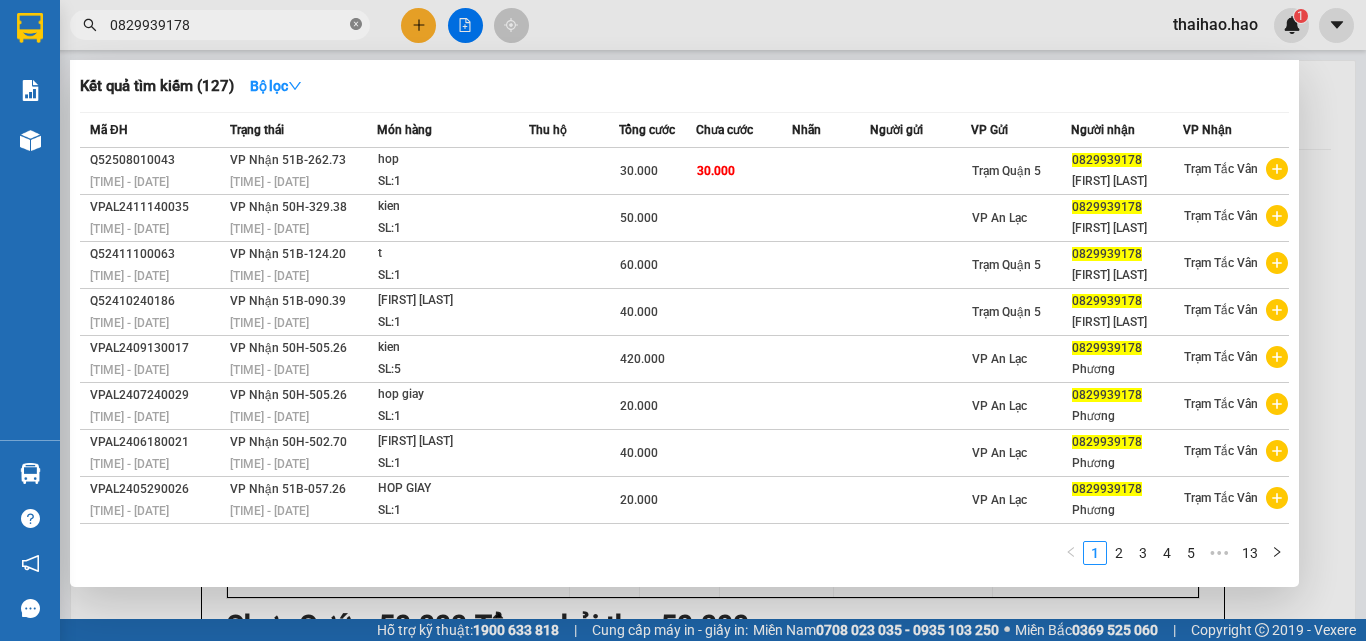 click 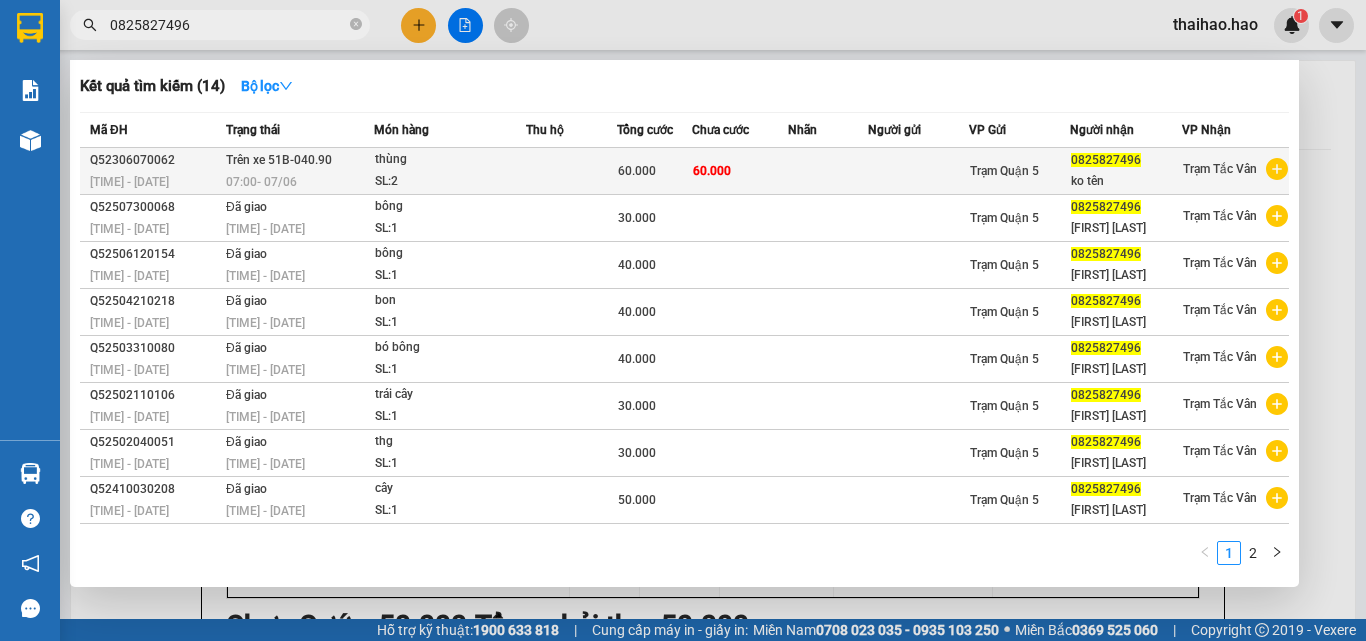 type on "0825827496" 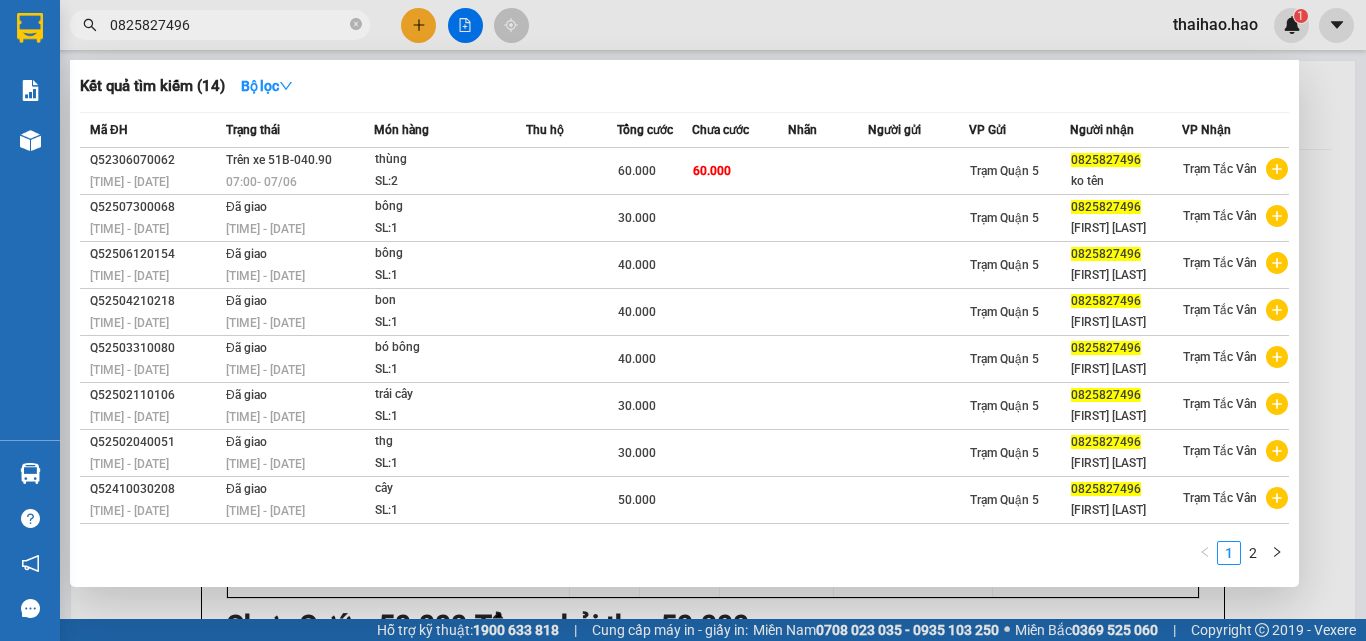 click at bounding box center (827, 171) 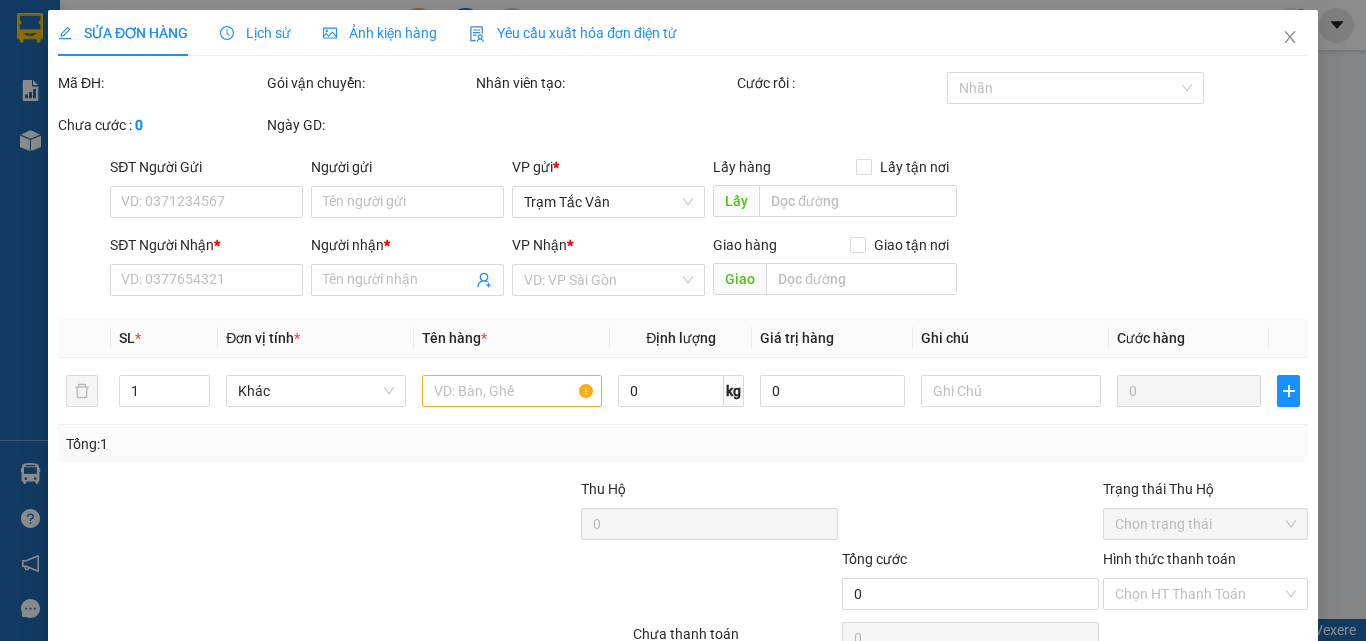 type on "0825827496" 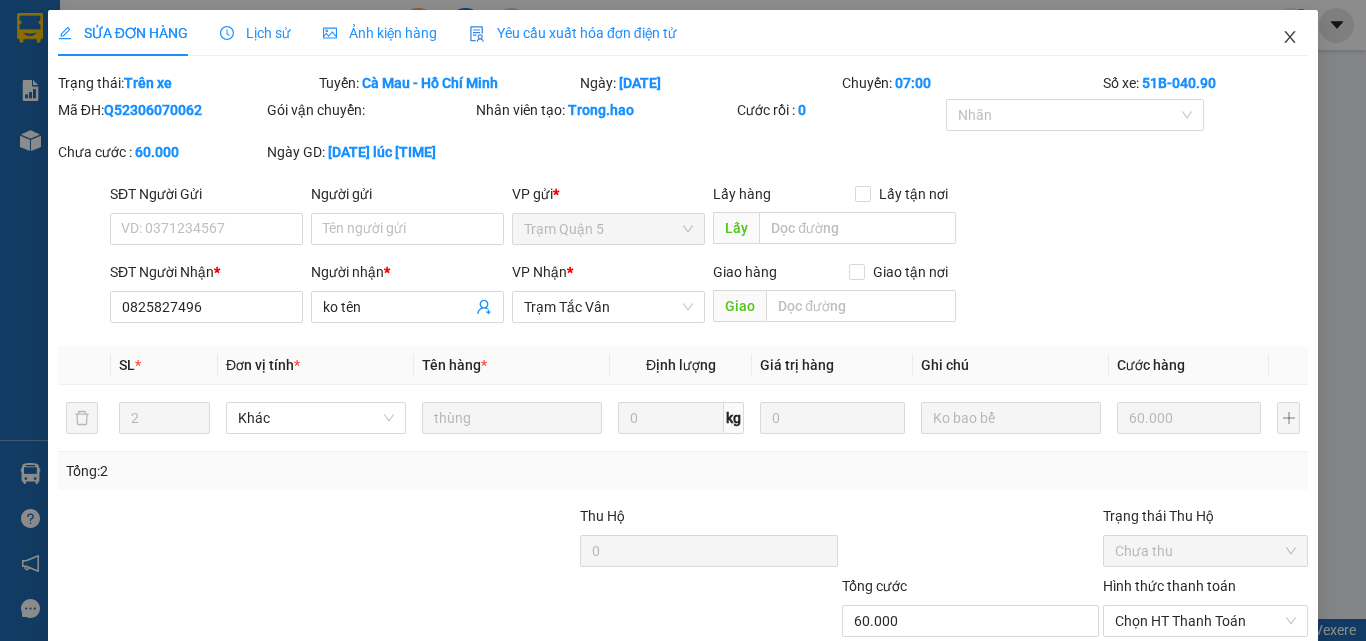 click at bounding box center [1290, 38] 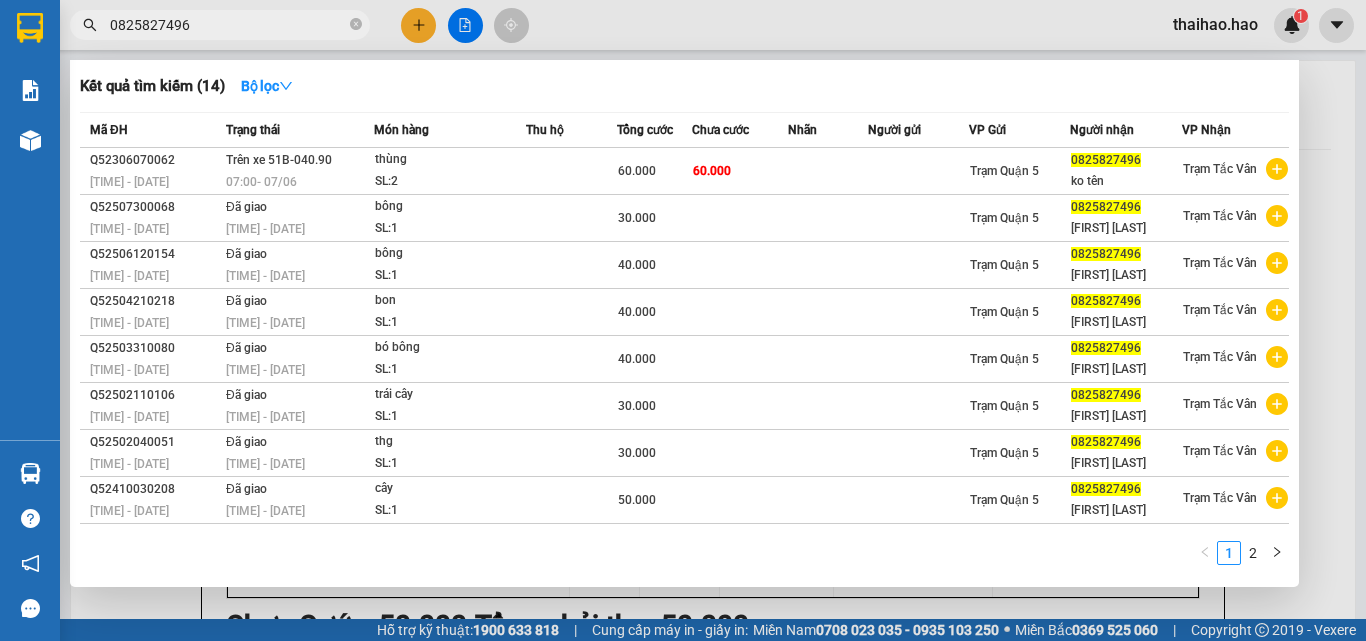 click on "0825827496" at bounding box center (220, 25) 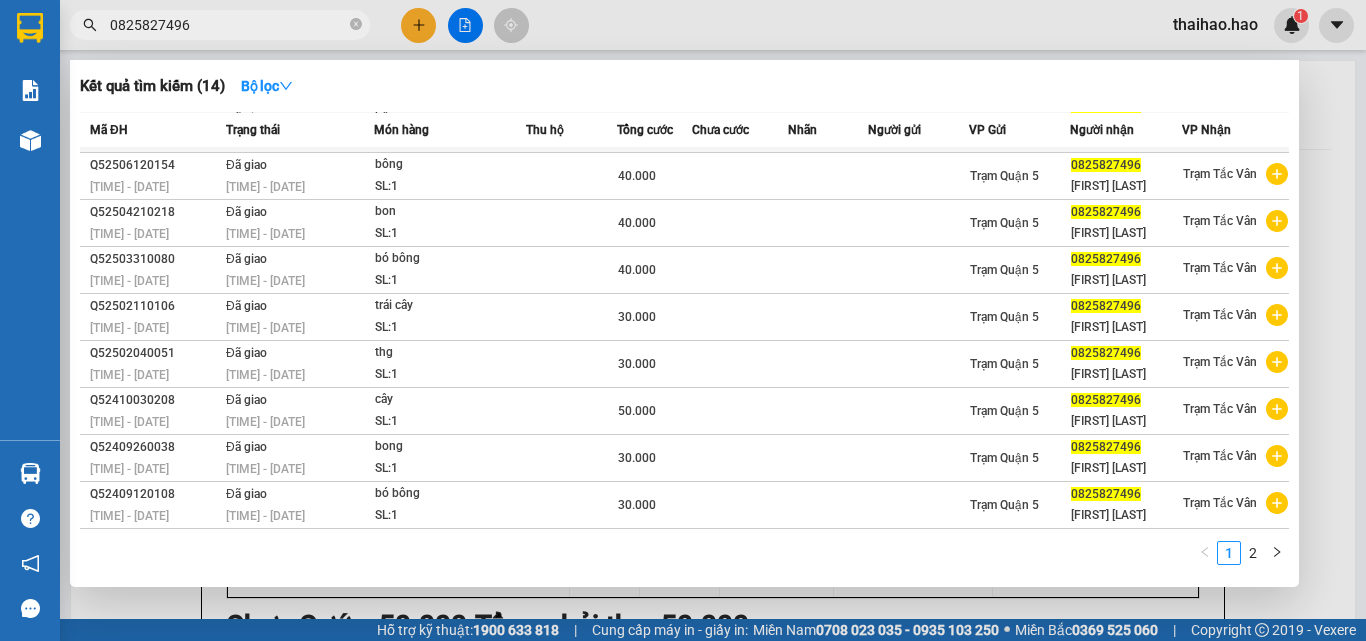 scroll, scrollTop: 0, scrollLeft: 0, axis: both 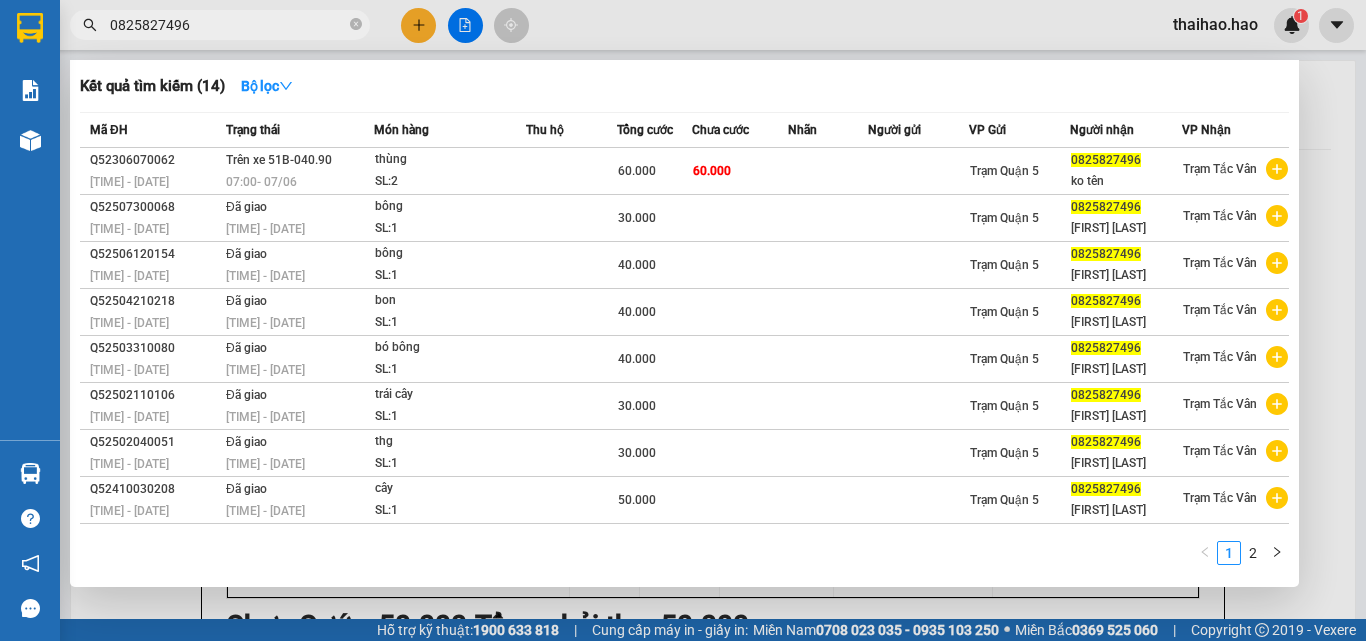 click on "0825827496" at bounding box center (228, 25) 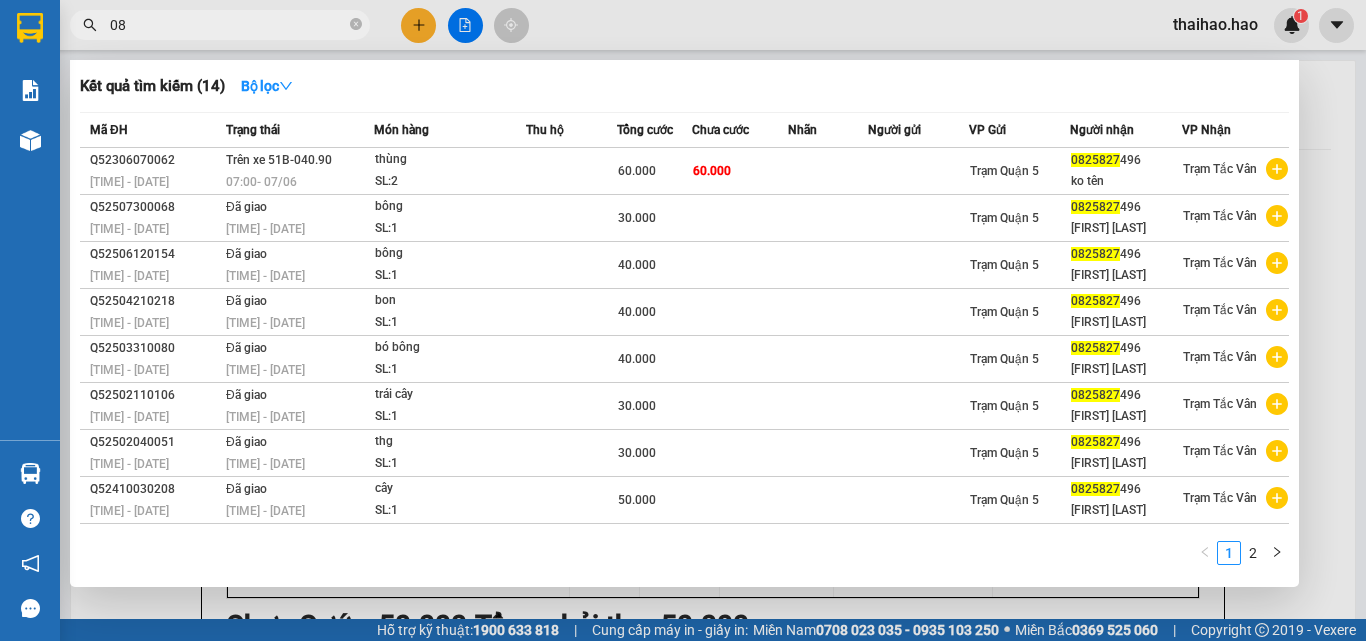 type on "0" 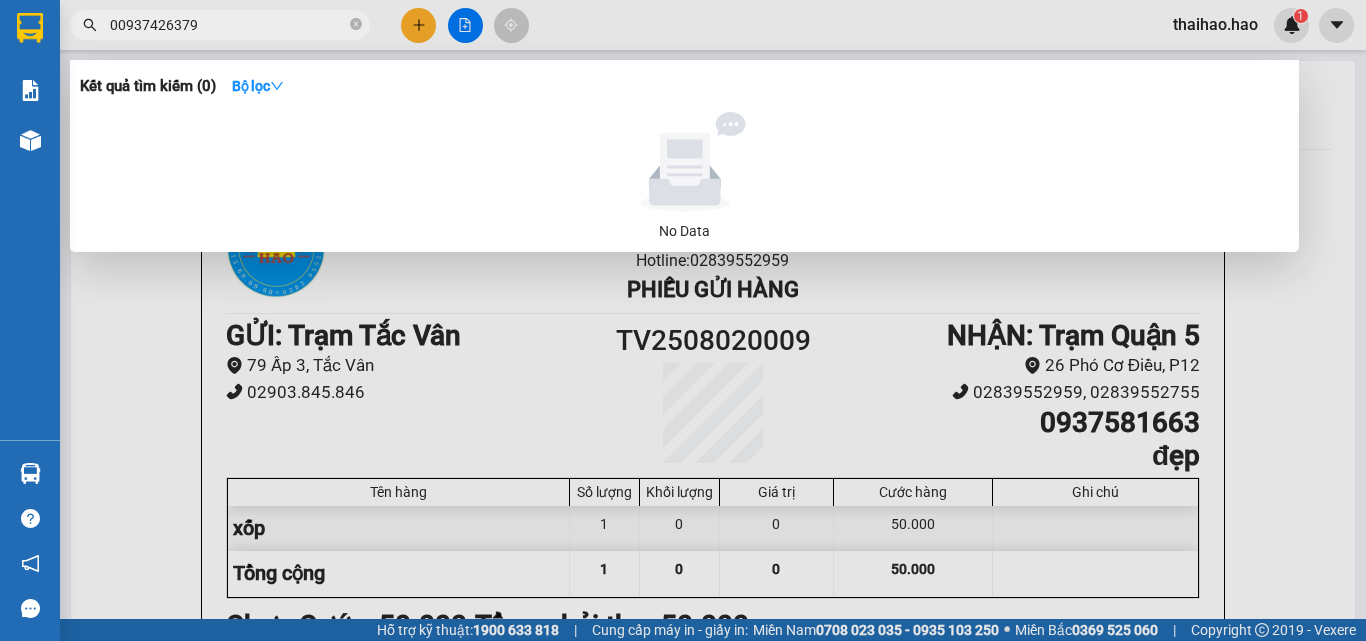 click on "00937426379" at bounding box center (228, 25) 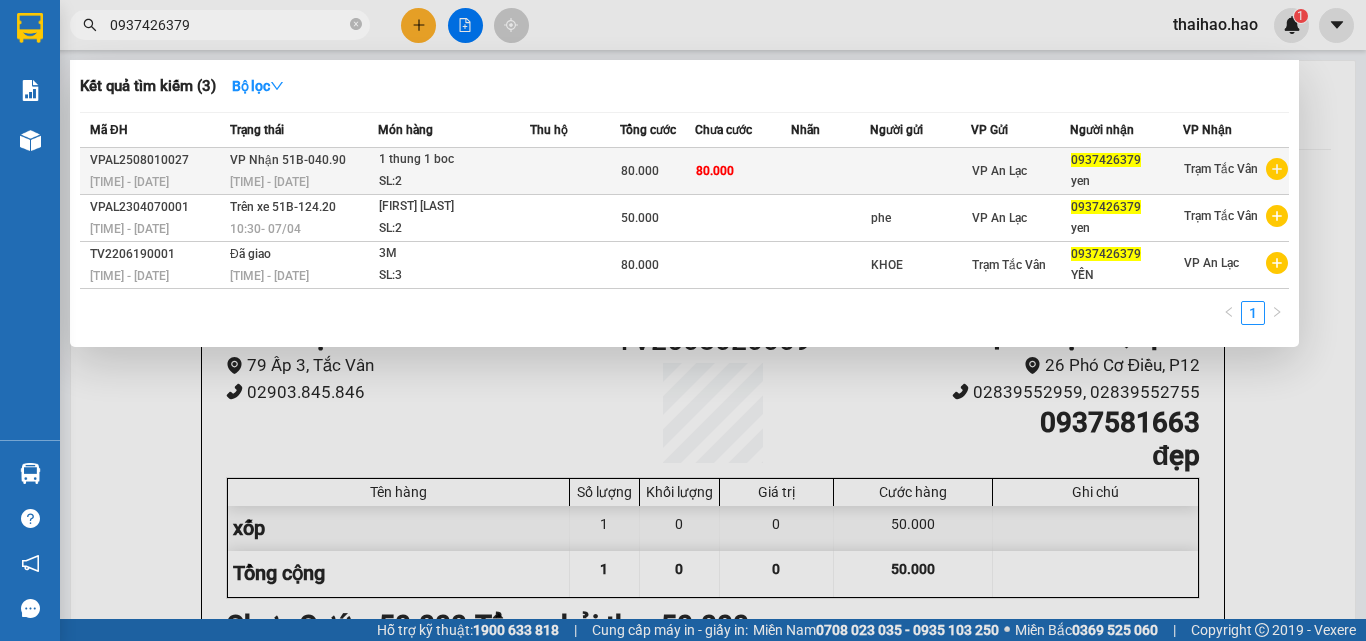 type on "0937426379" 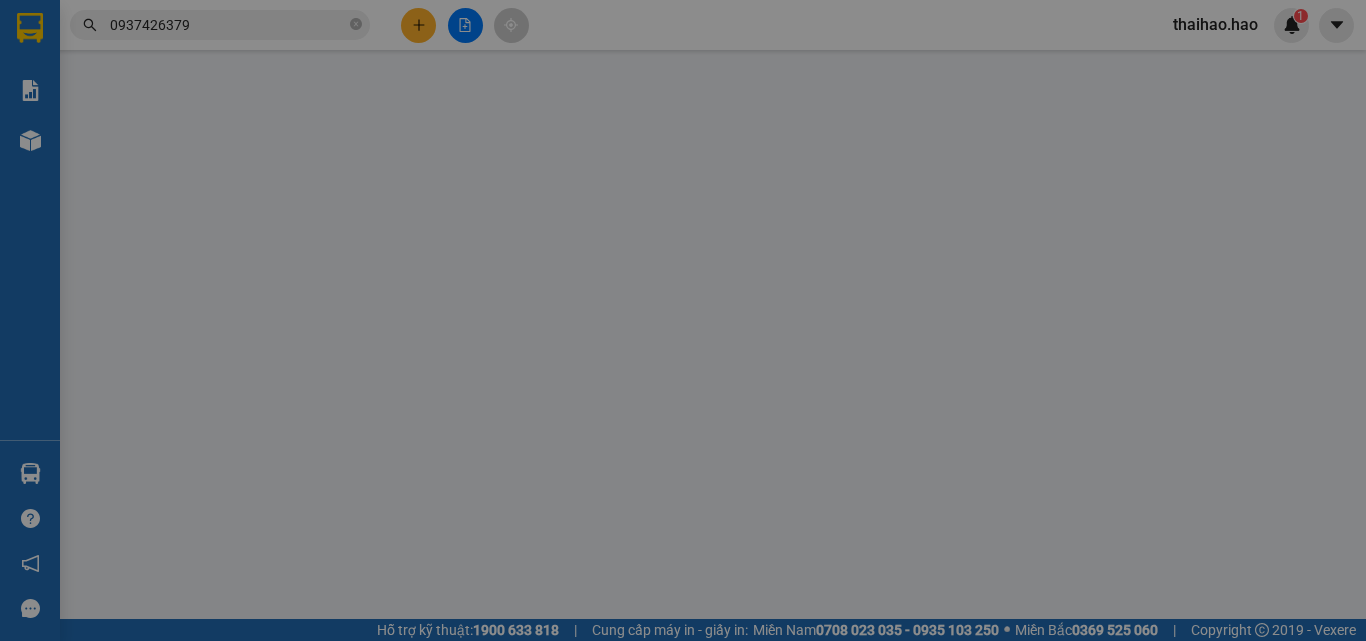 type on "0937426379" 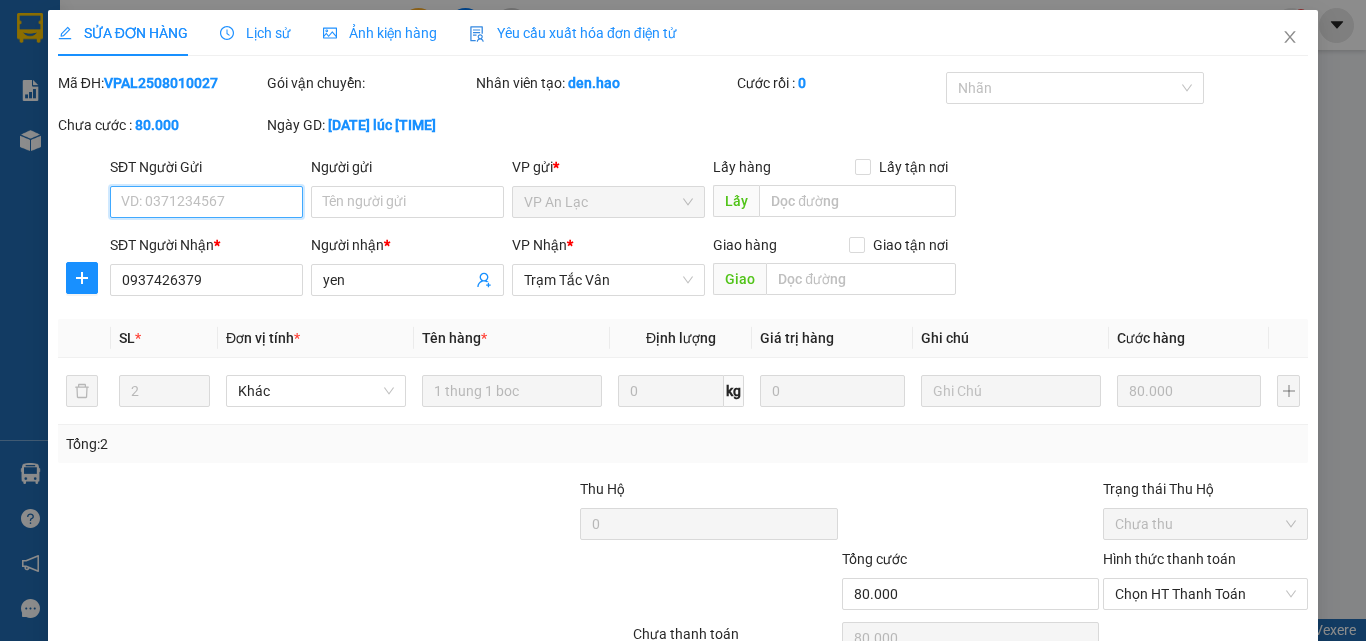 scroll, scrollTop: 103, scrollLeft: 0, axis: vertical 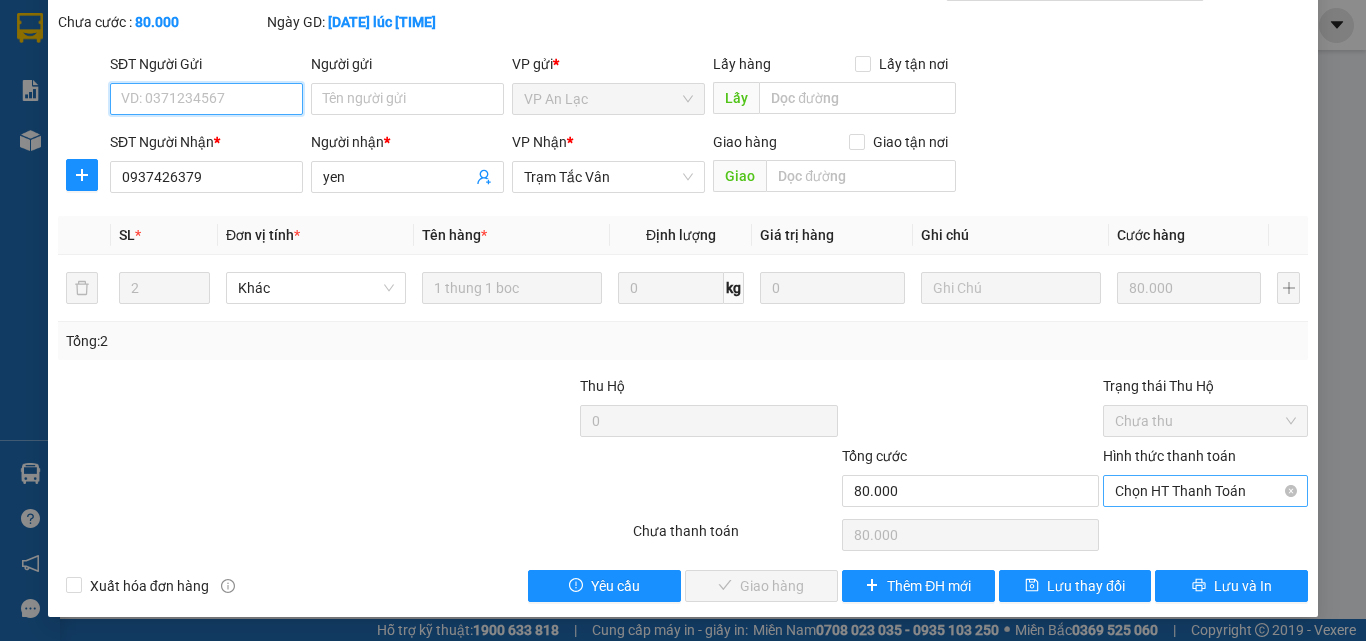 click on "Chọn HT Thanh Toán" at bounding box center [1205, 491] 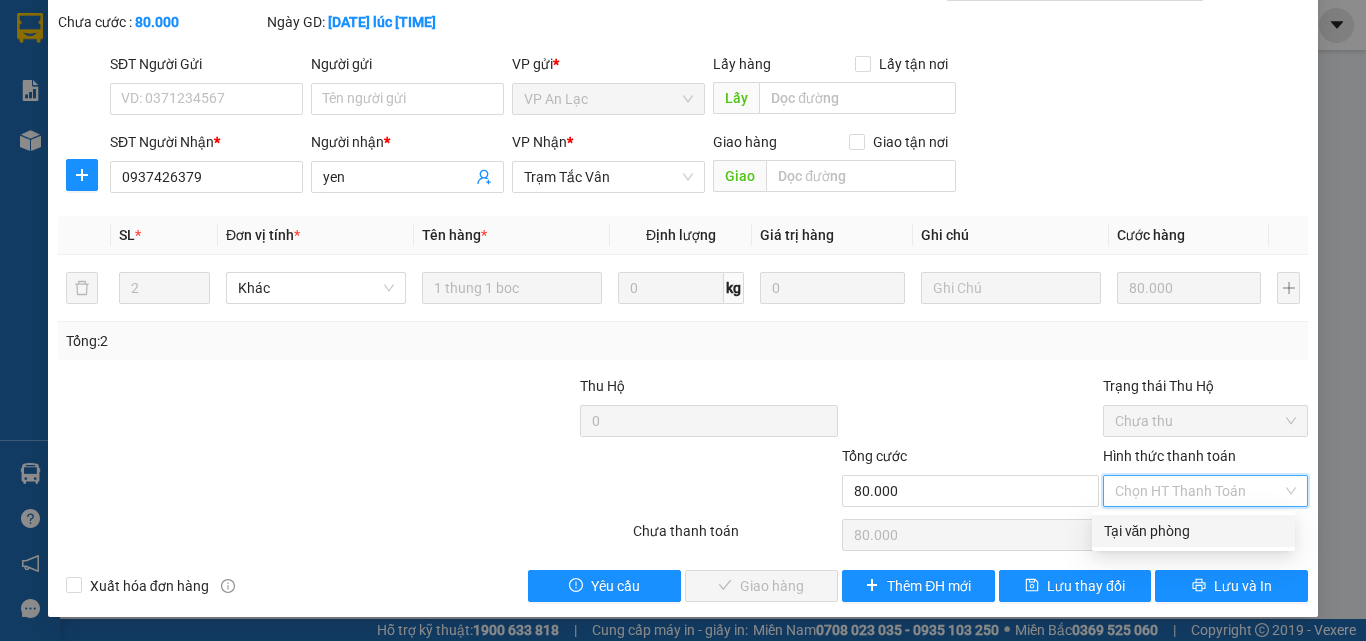 click on "Tại văn phòng" at bounding box center (1193, 531) 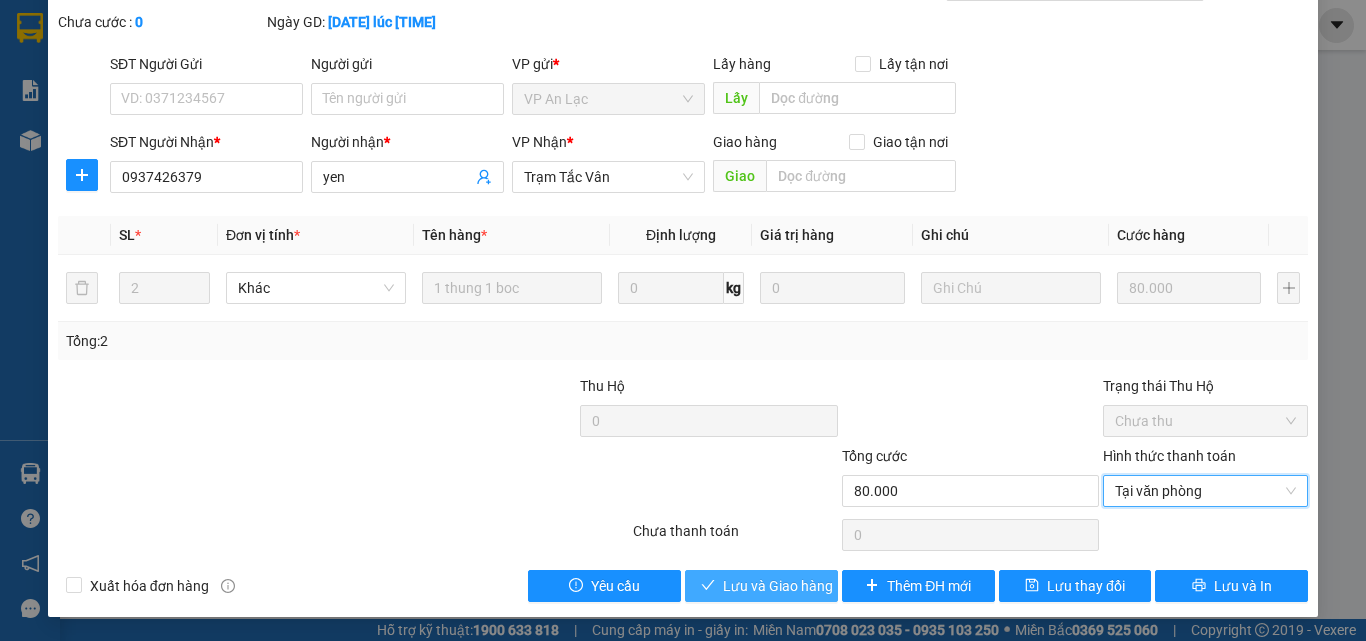 click on "Lưu và Giao hàng" at bounding box center (778, 586) 